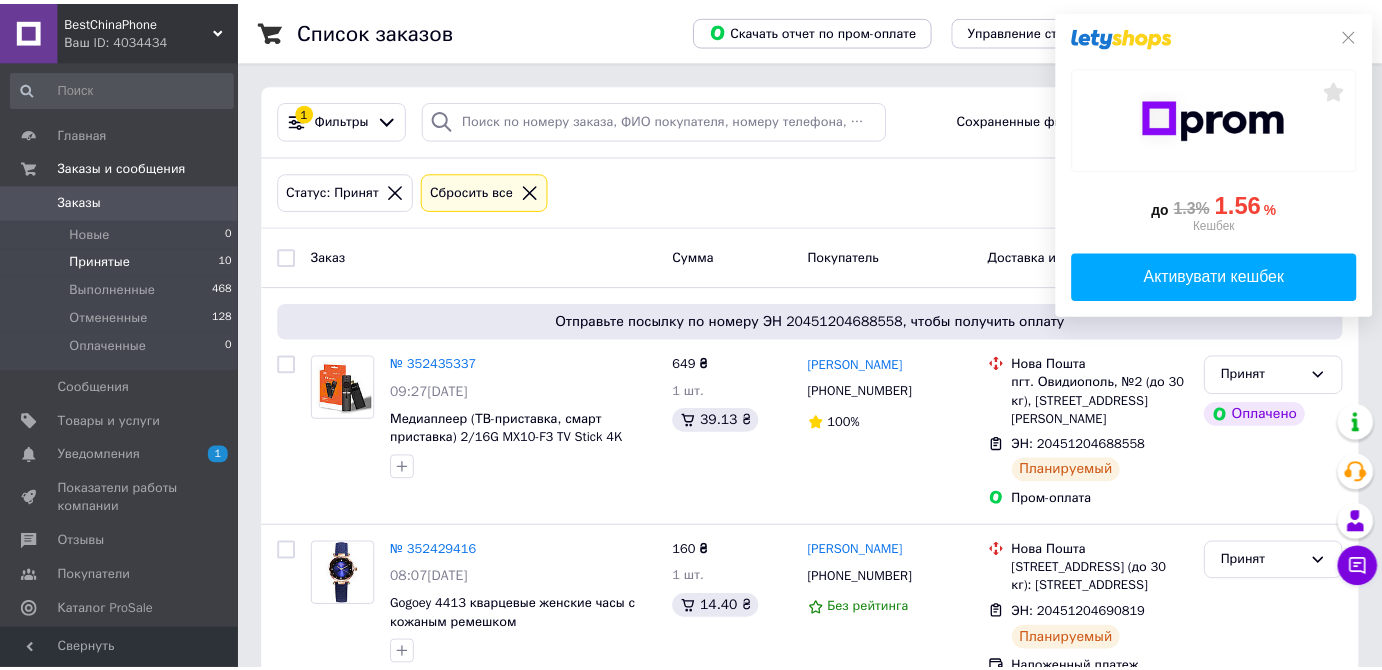 scroll, scrollTop: 0, scrollLeft: 0, axis: both 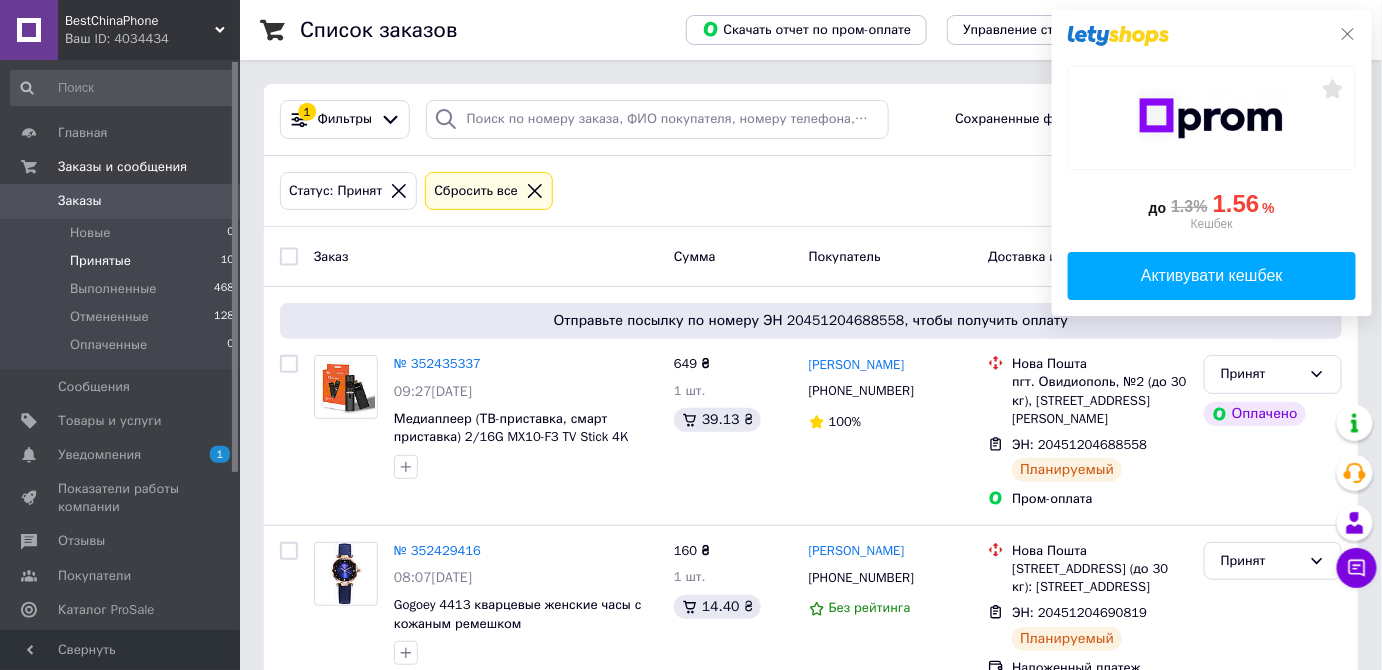 click 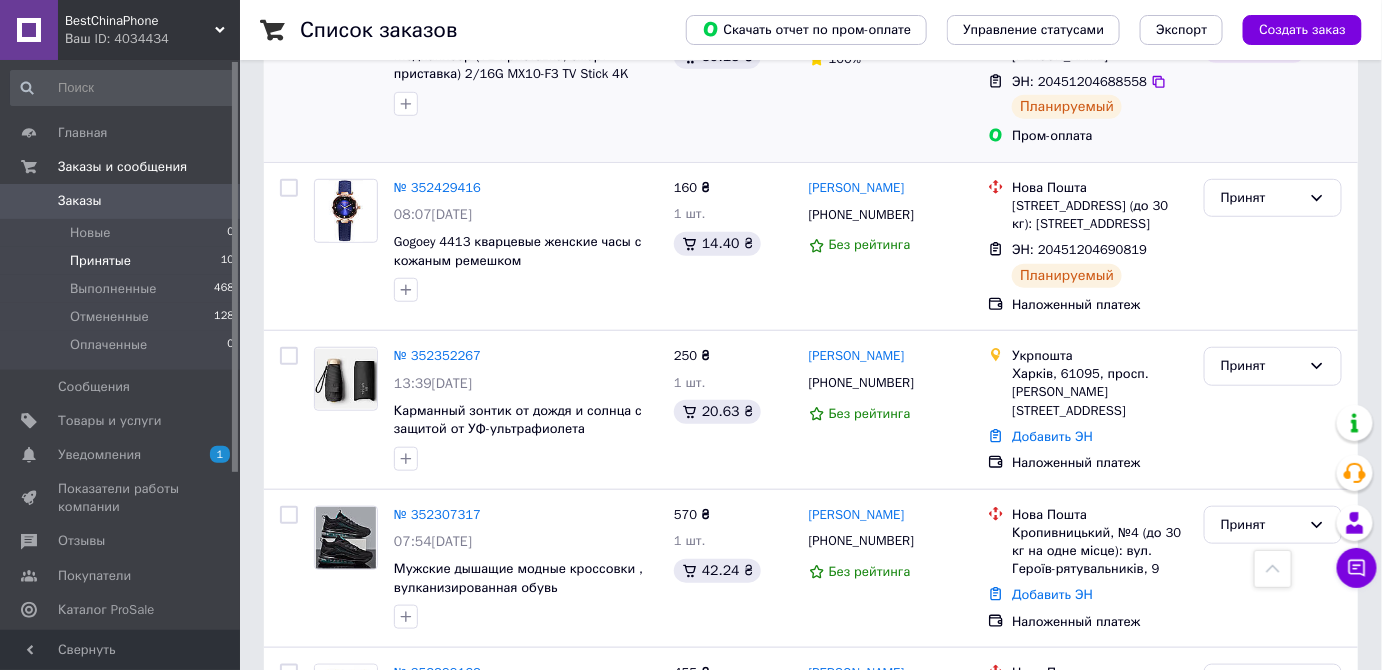 scroll, scrollTop: 181, scrollLeft: 0, axis: vertical 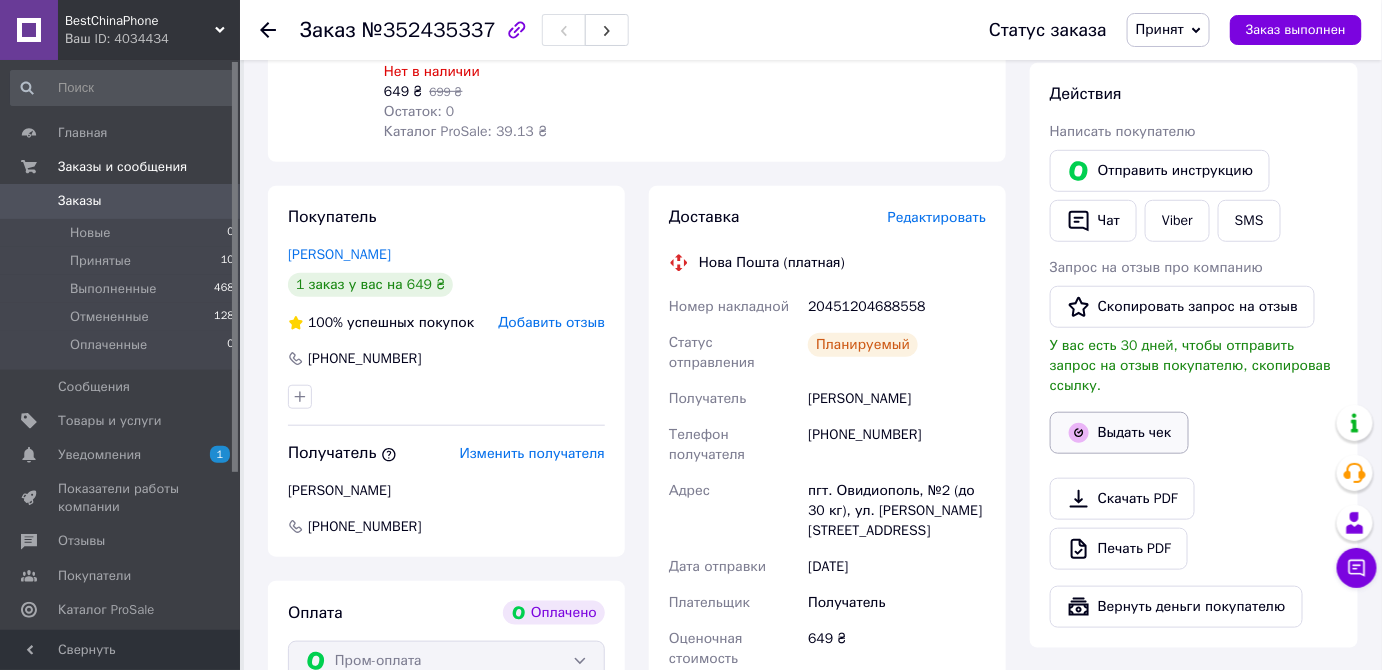 click on "Выдать чек" at bounding box center (1119, 433) 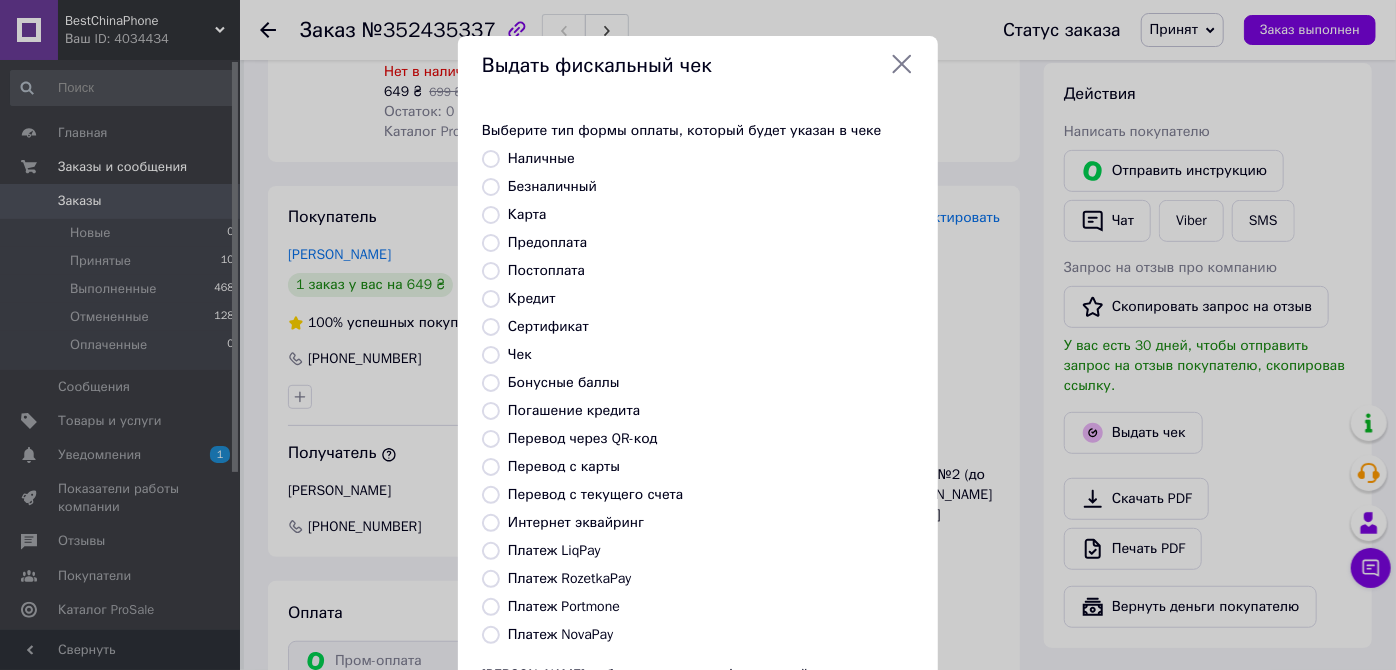click on "Безналичный" at bounding box center [491, 187] 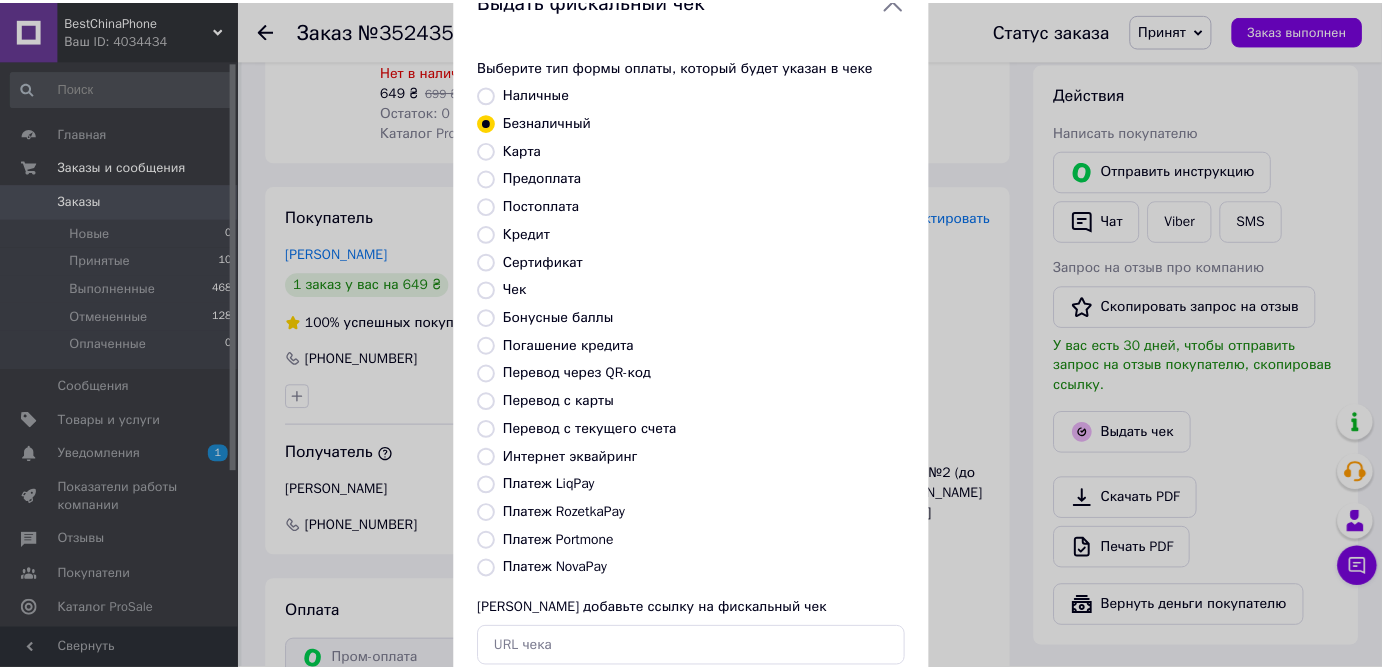 scroll, scrollTop: 188, scrollLeft: 0, axis: vertical 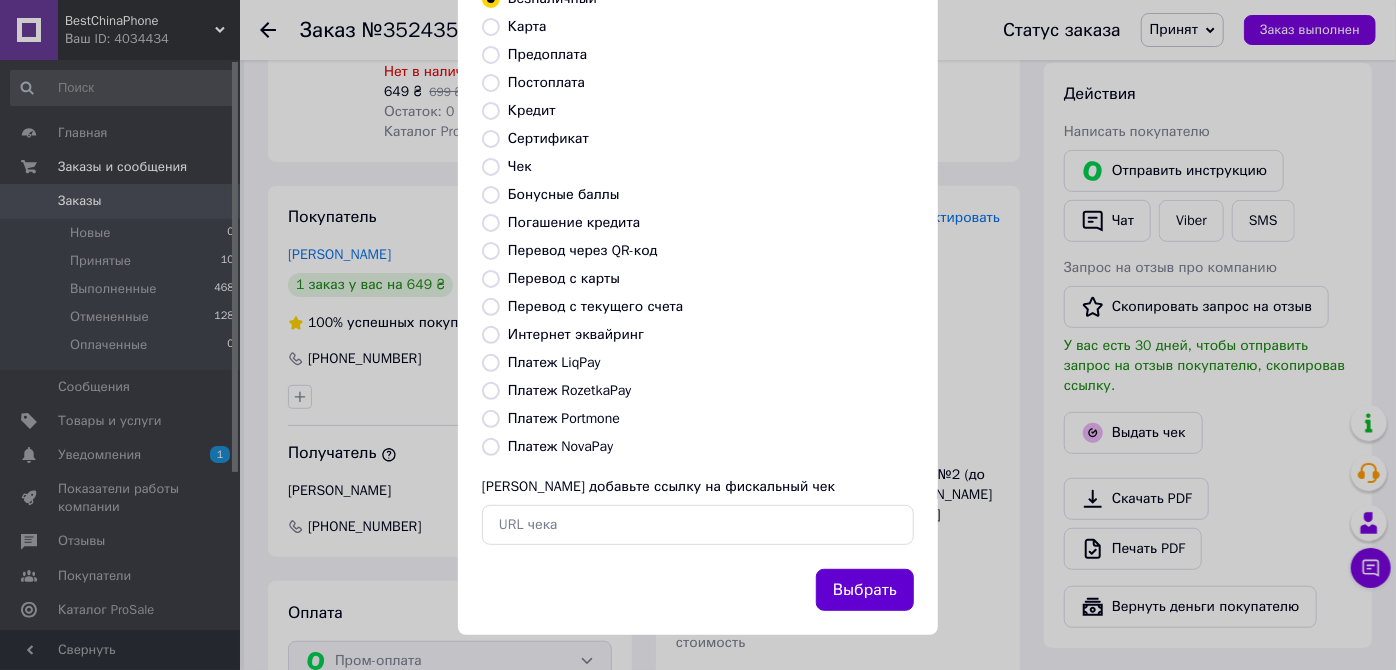 click on "Выбрать" at bounding box center (865, 590) 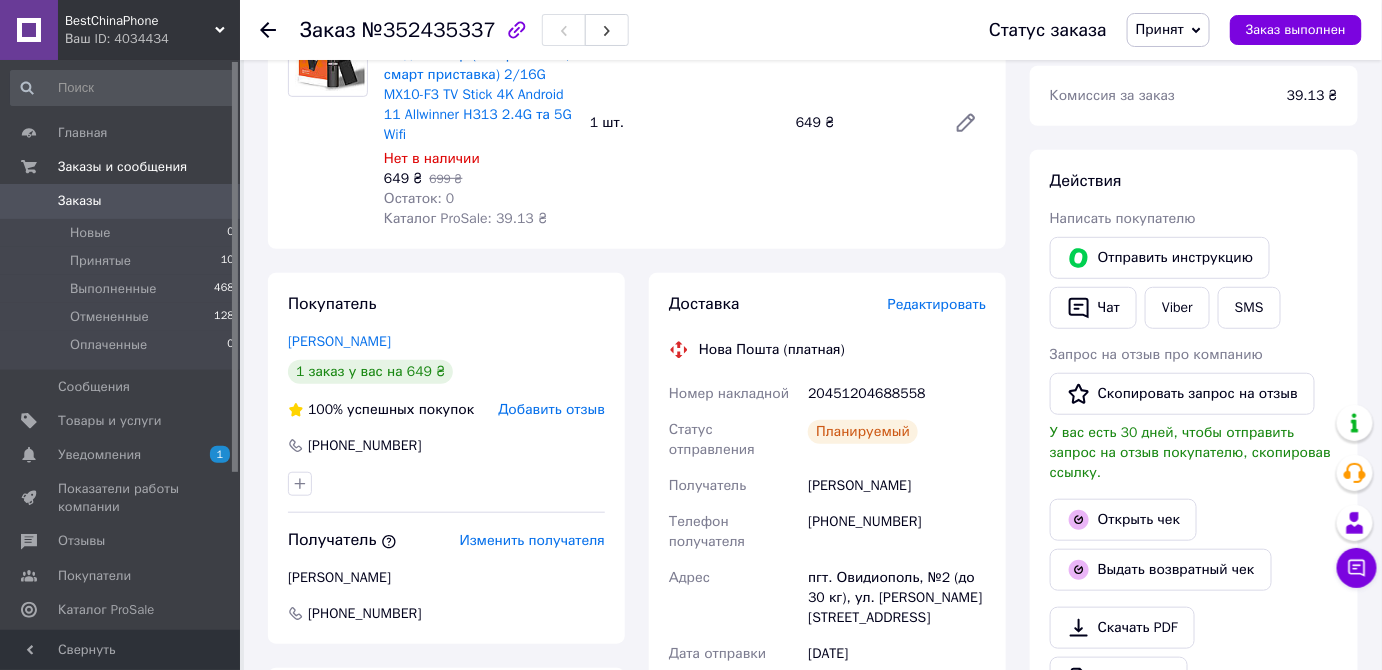scroll, scrollTop: 363, scrollLeft: 0, axis: vertical 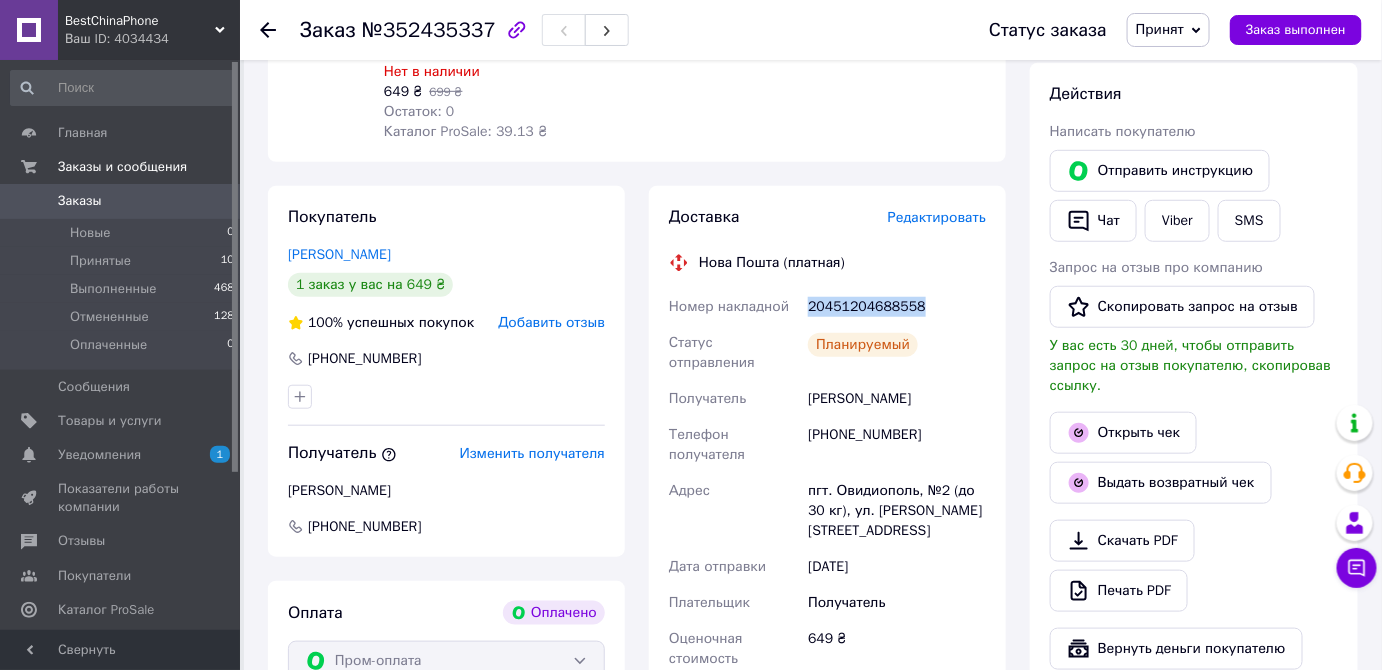 drag, startPoint x: 916, startPoint y: 304, endPoint x: 807, endPoint y: 305, distance: 109.004585 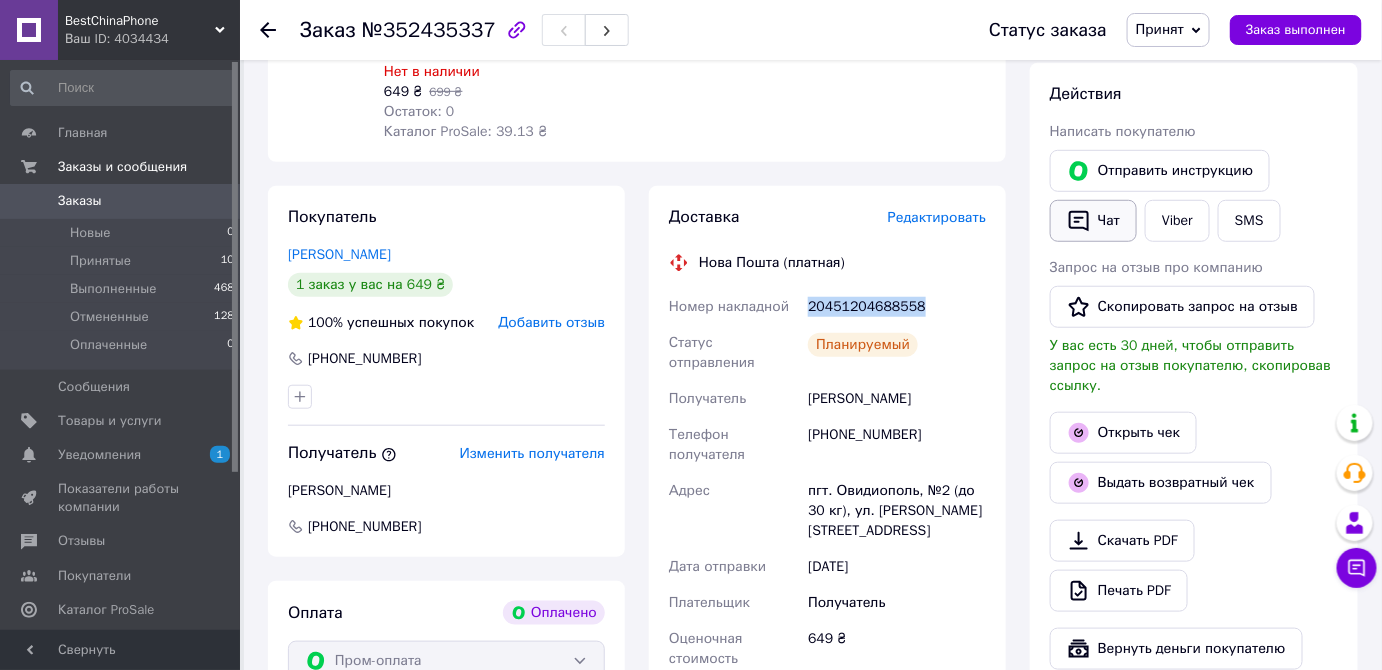 click on "Чат" at bounding box center (1093, 221) 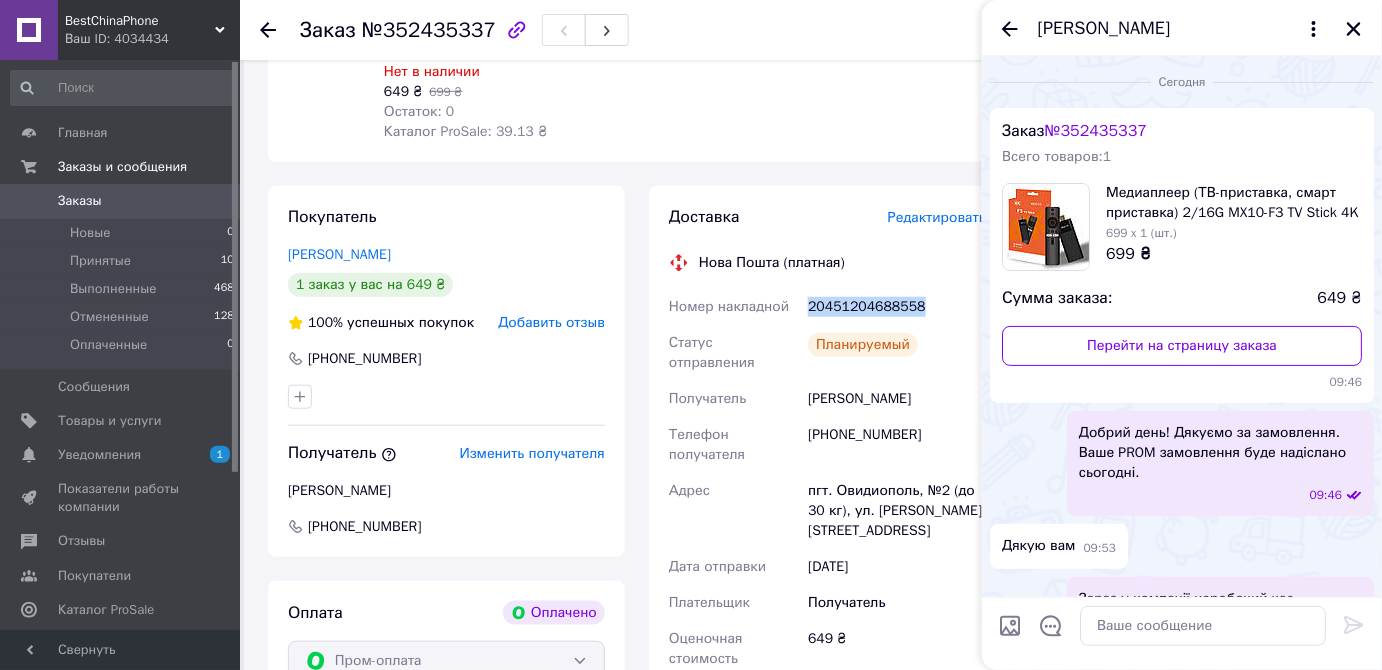 scroll, scrollTop: 112, scrollLeft: 0, axis: vertical 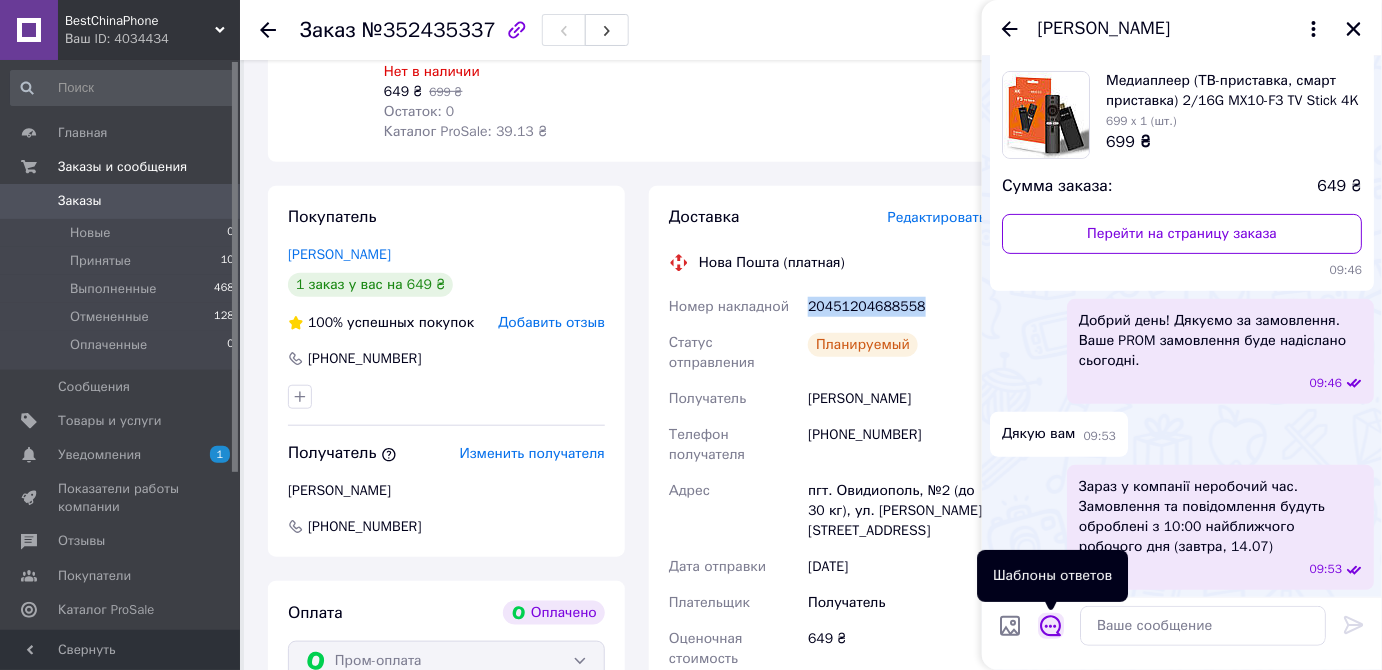 click 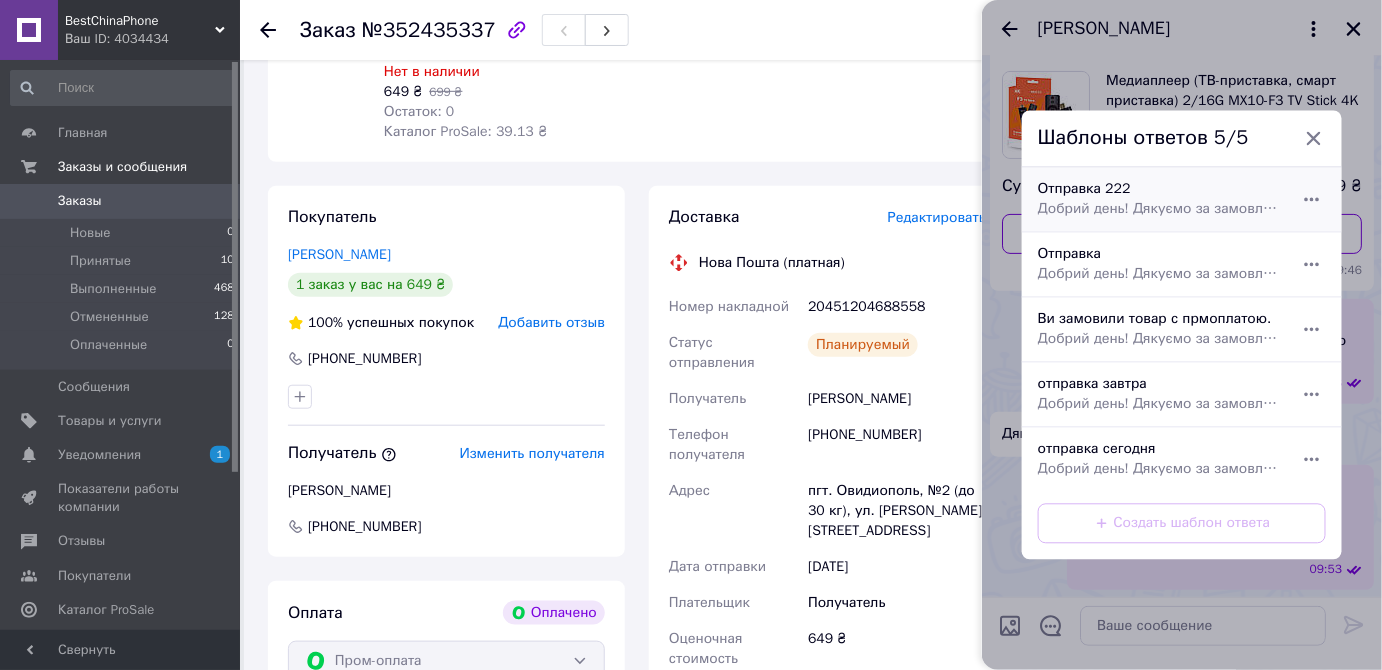 click on "Добрий день! Дякуємо за замовлення. Ваше Пром замовлення надіслано. Номер ТТН/трек" at bounding box center [1160, 210] 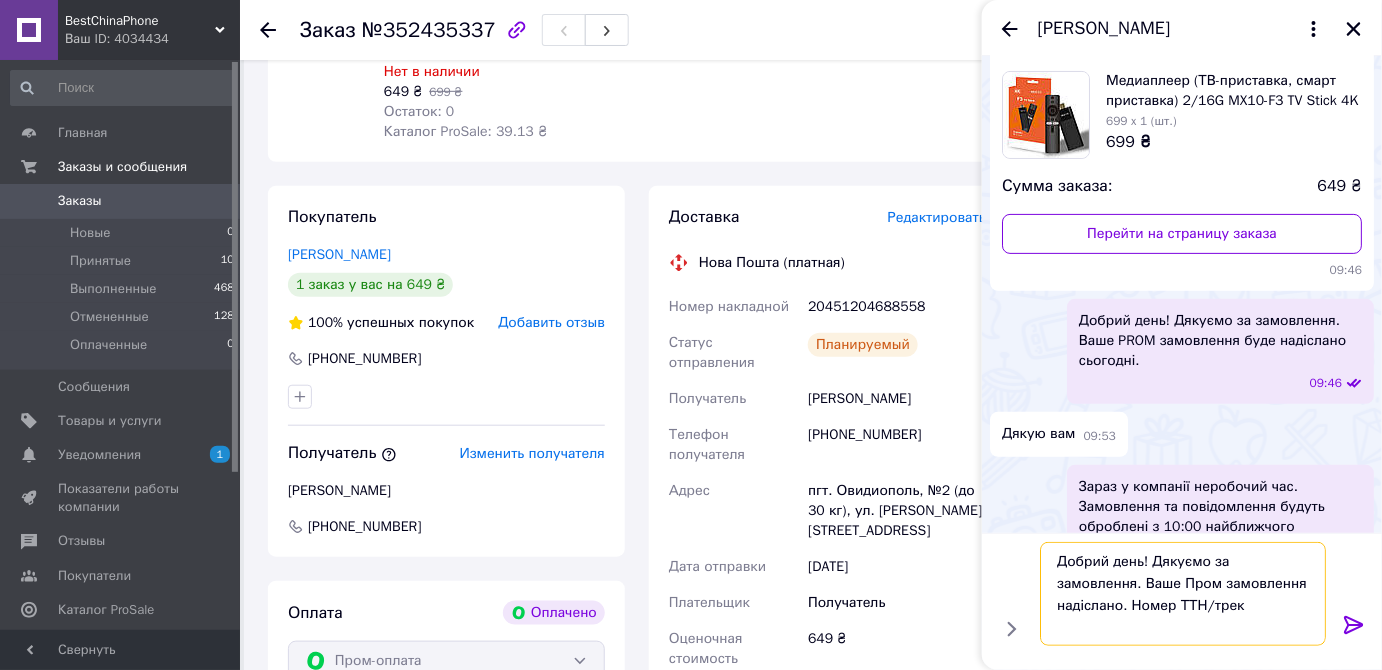 click on "Добрий день! Дякуємо за замовлення. Ваше Пром замовлення надіслано. Номер ТТН/трек" at bounding box center (1183, 594) 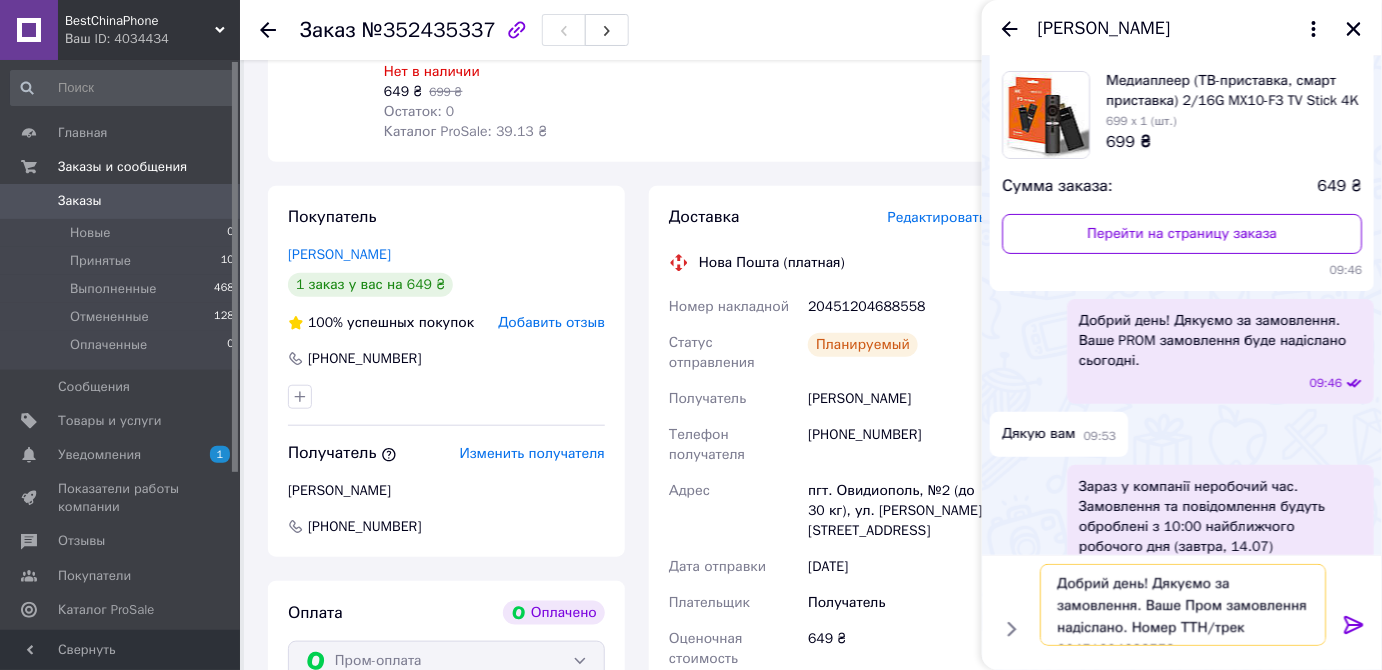 type on "Добрий день! Дякуємо за замовлення. Ваше Пром замовлення надіслано. Номер ТТН/трек  20451204688558" 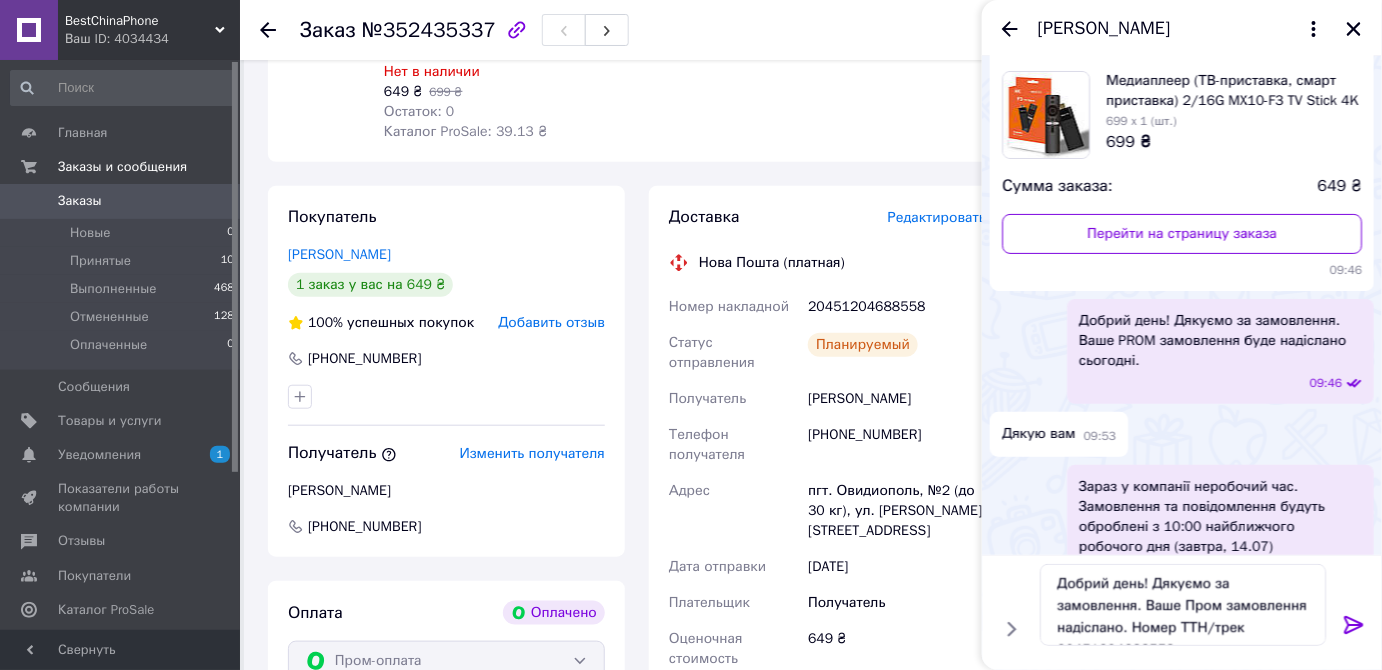 click 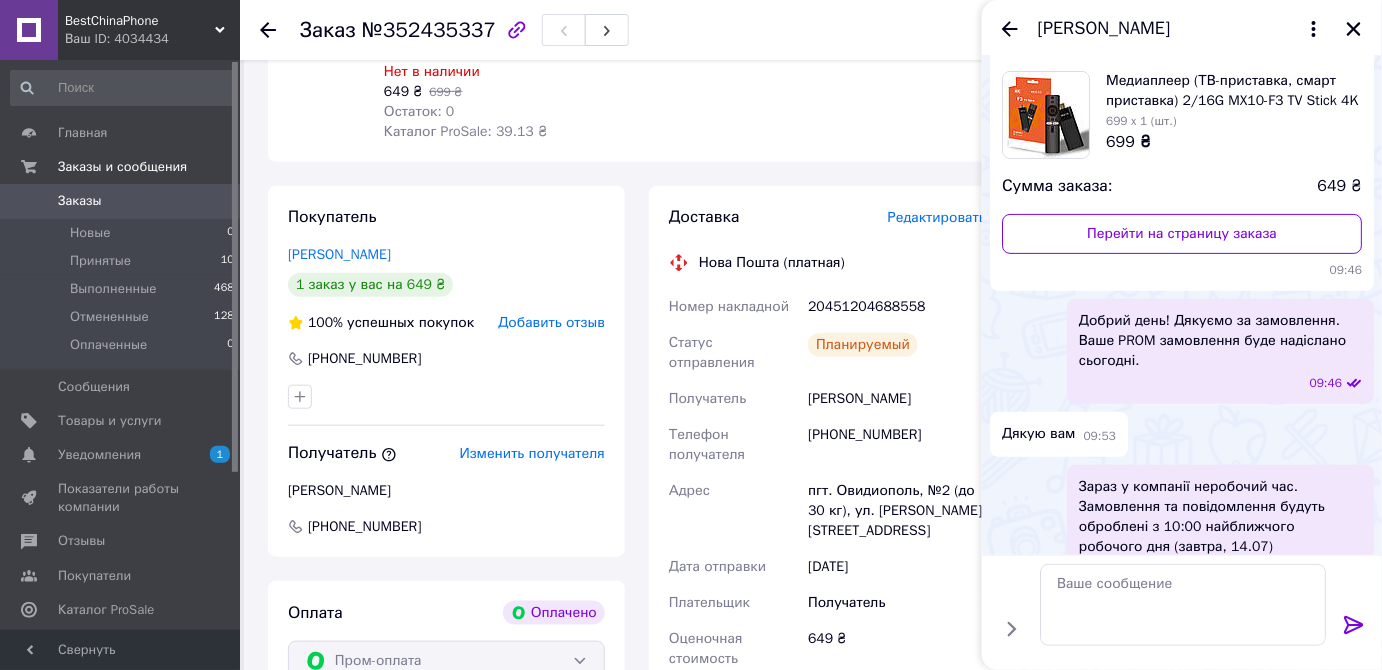 scroll, scrollTop: 225, scrollLeft: 0, axis: vertical 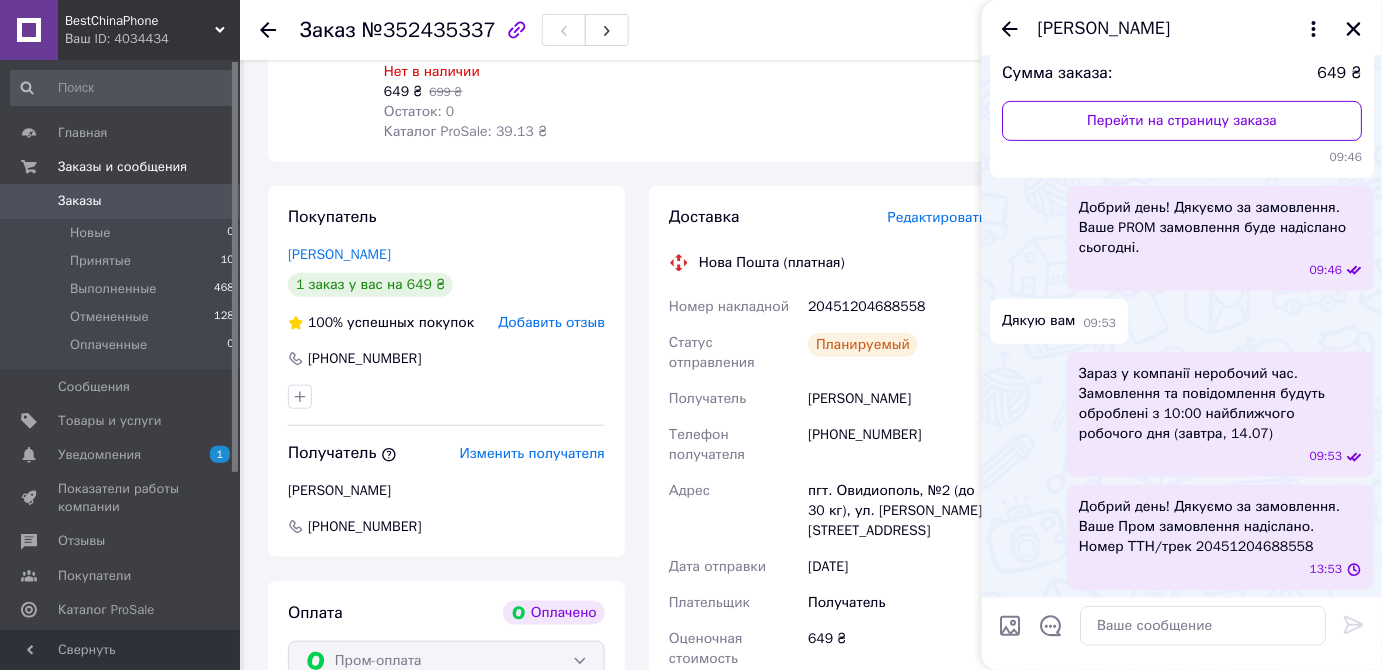 click at bounding box center [1010, 626] 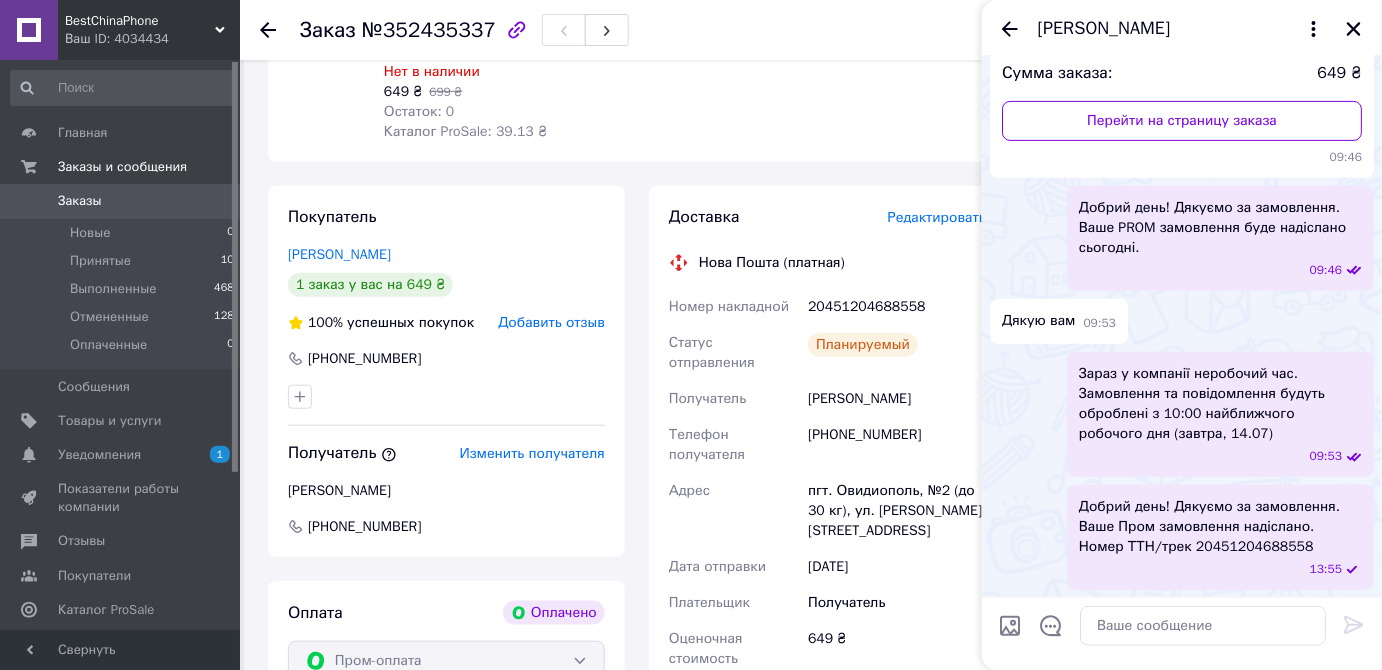 type on "C:\fakepath\чек.jpg" 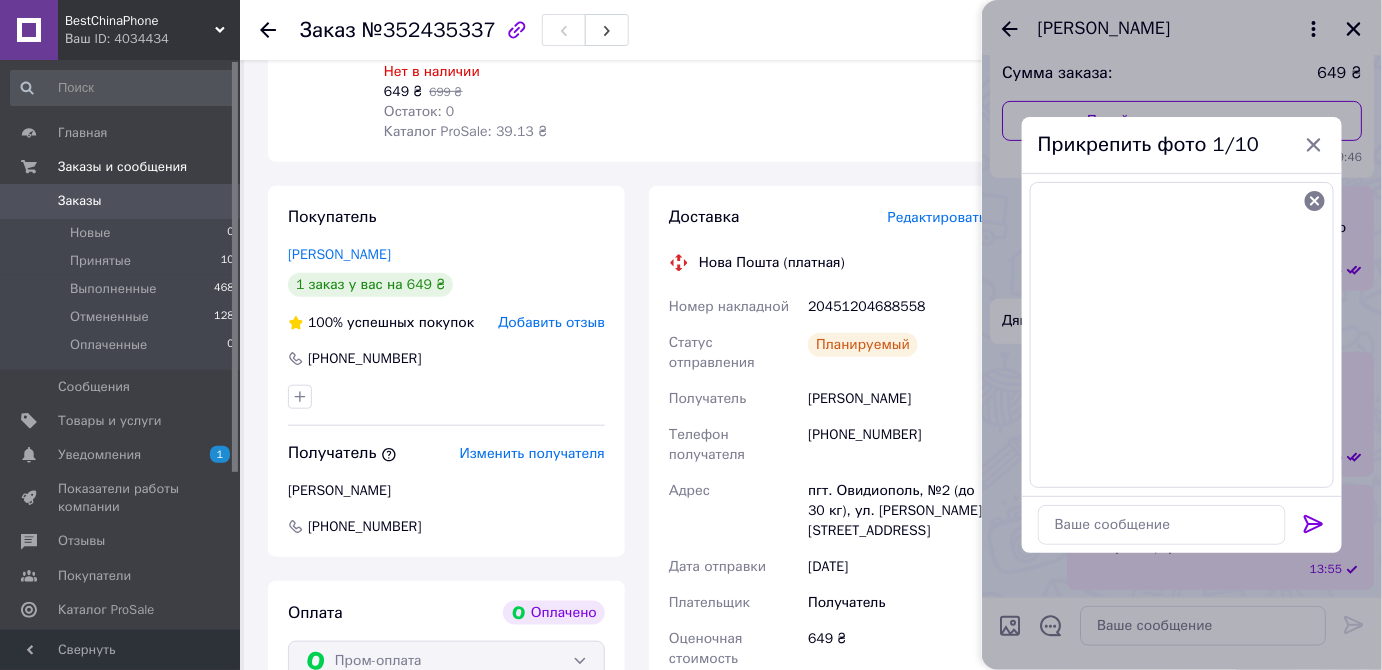 click 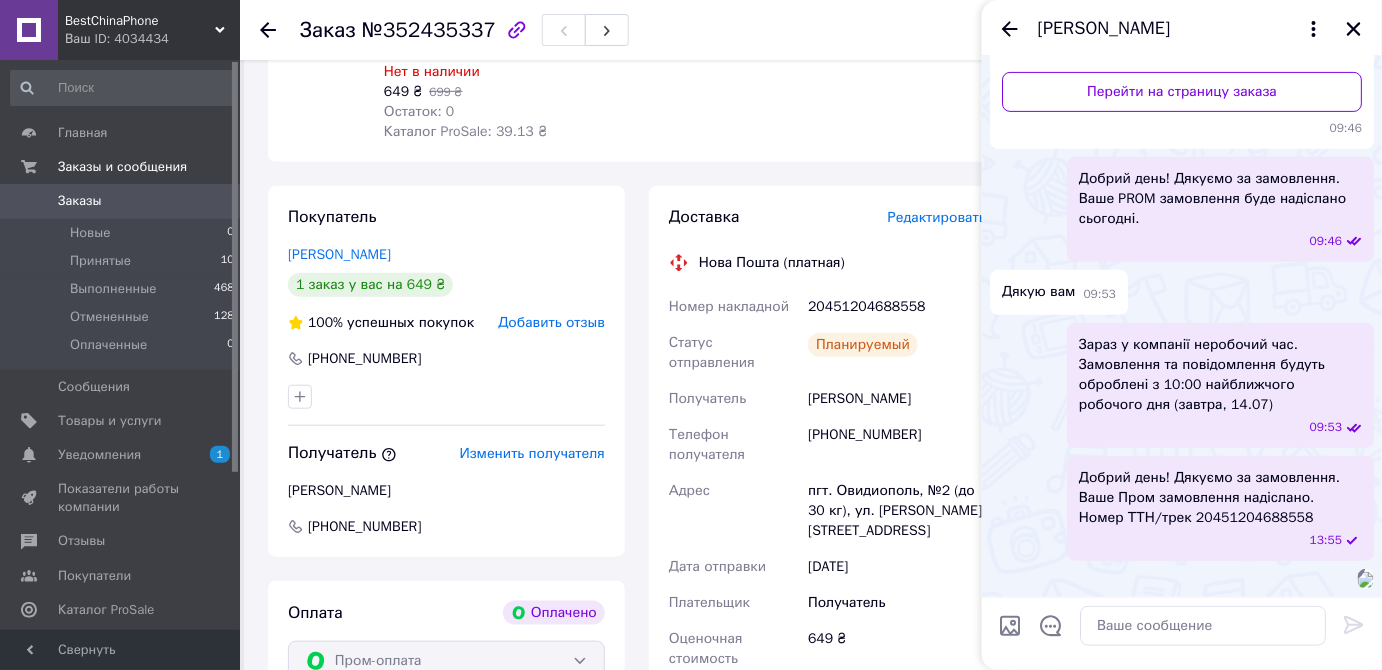 scroll, scrollTop: 533, scrollLeft: 0, axis: vertical 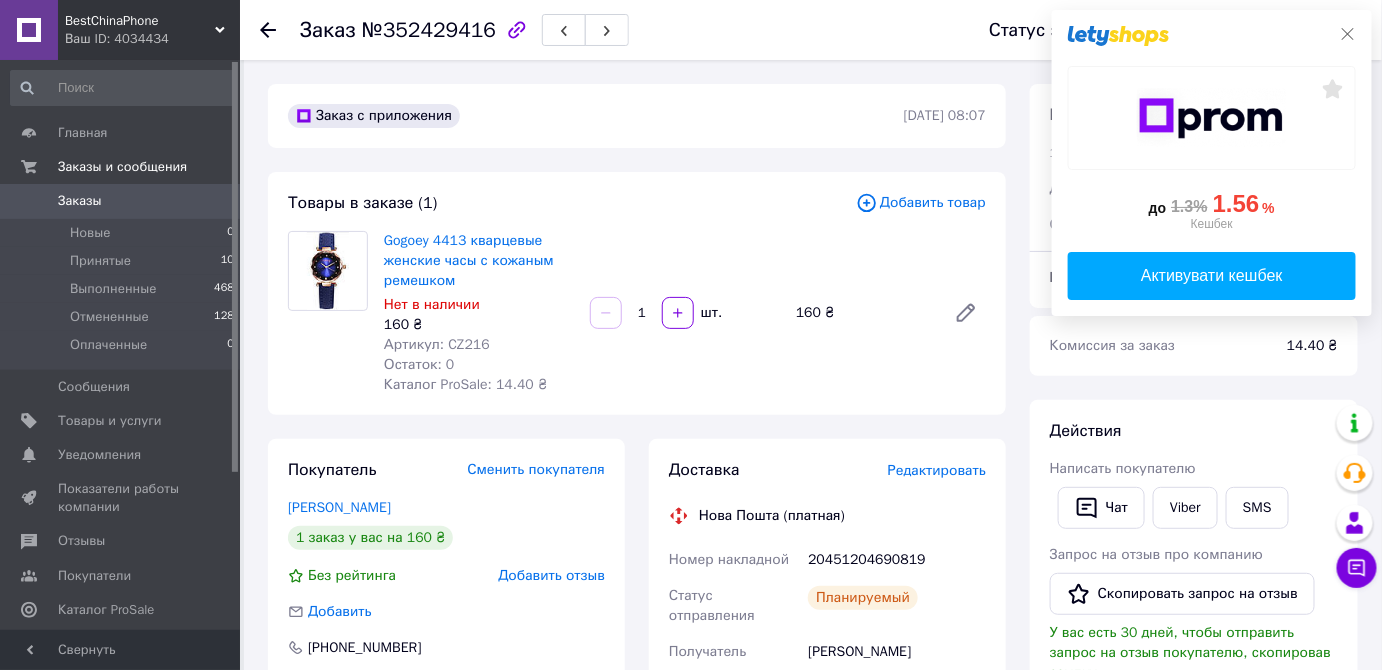 click 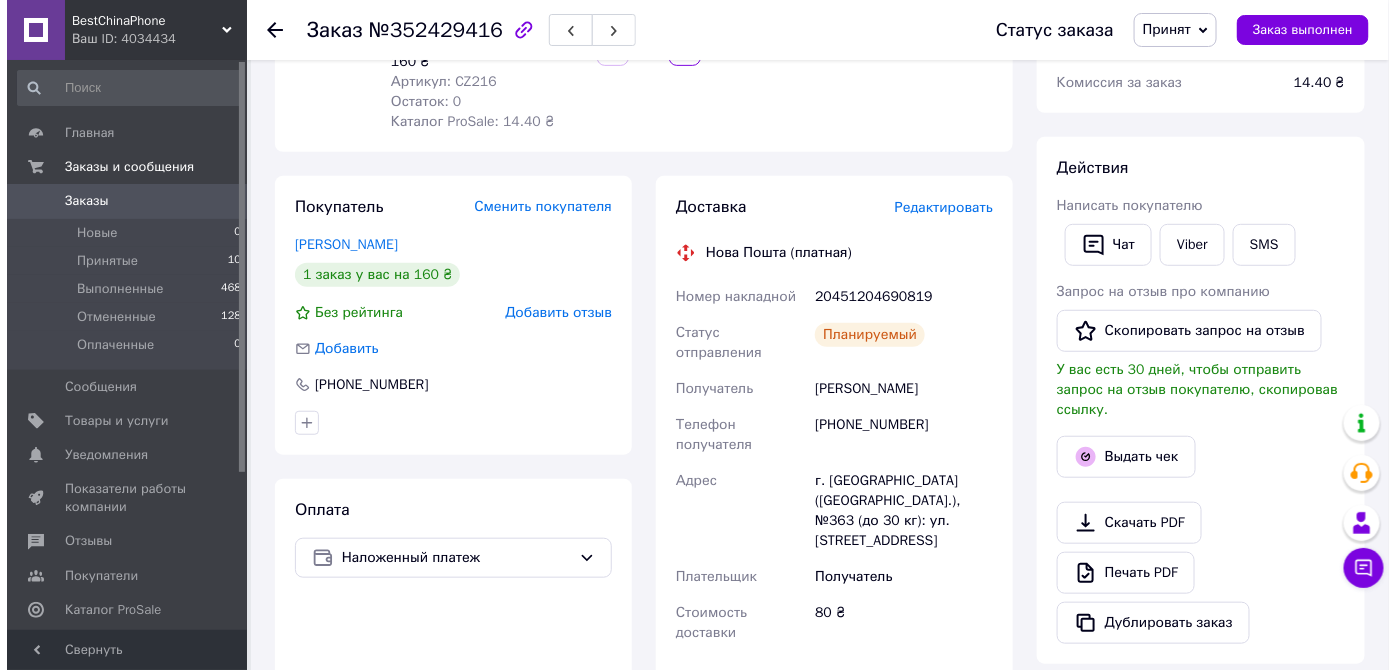 scroll, scrollTop: 272, scrollLeft: 0, axis: vertical 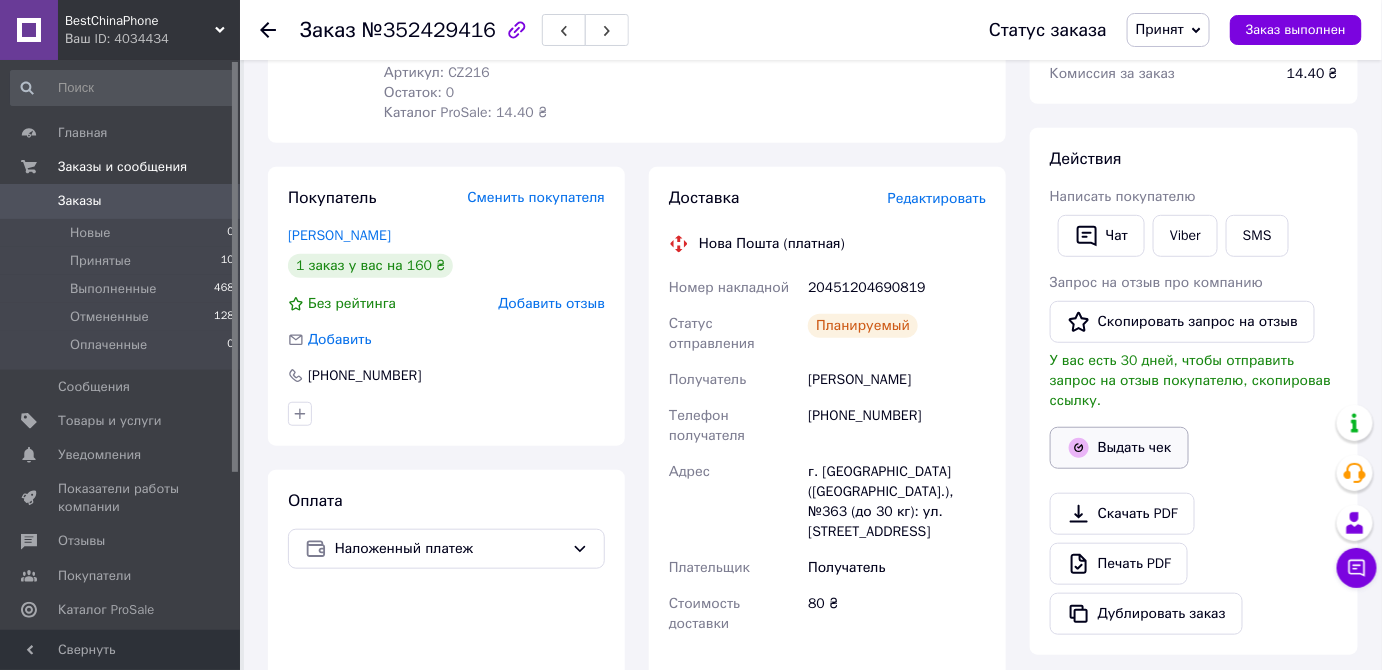 click on "Выдать чек" at bounding box center [1119, 448] 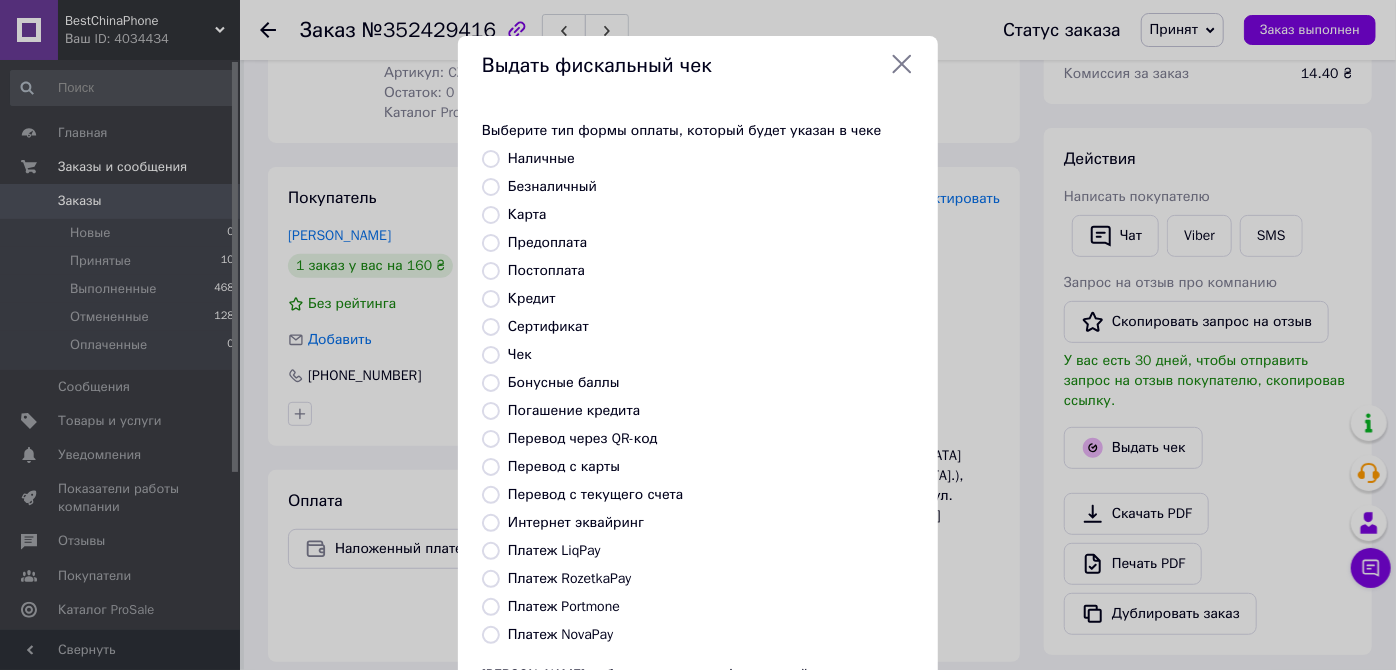 click on "Безналичный" at bounding box center [491, 187] 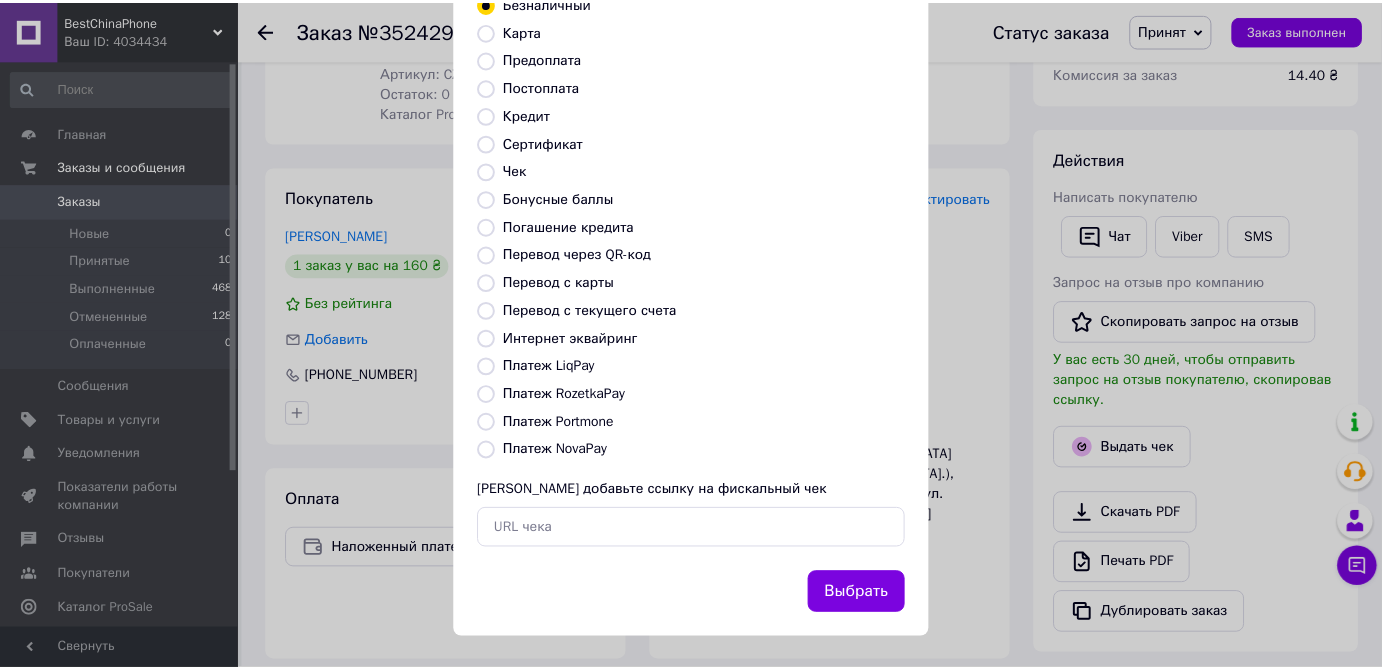 scroll, scrollTop: 188, scrollLeft: 0, axis: vertical 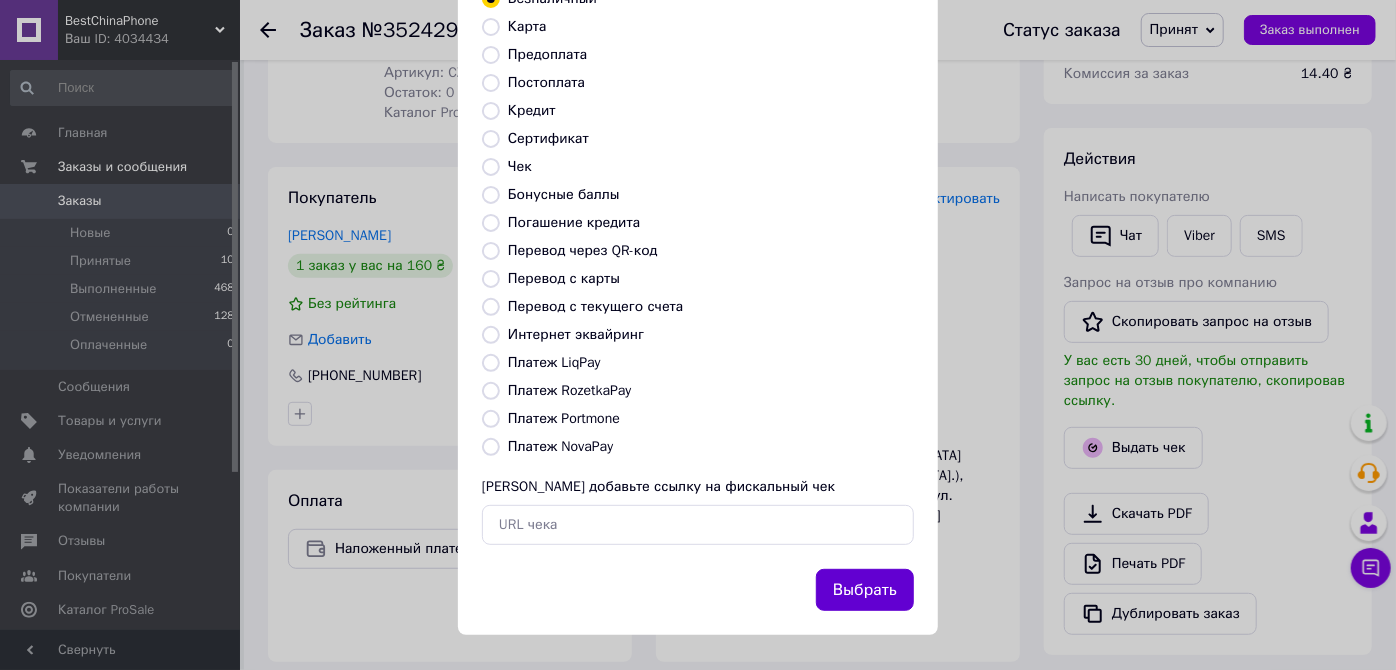 click on "Выбрать" at bounding box center [865, 590] 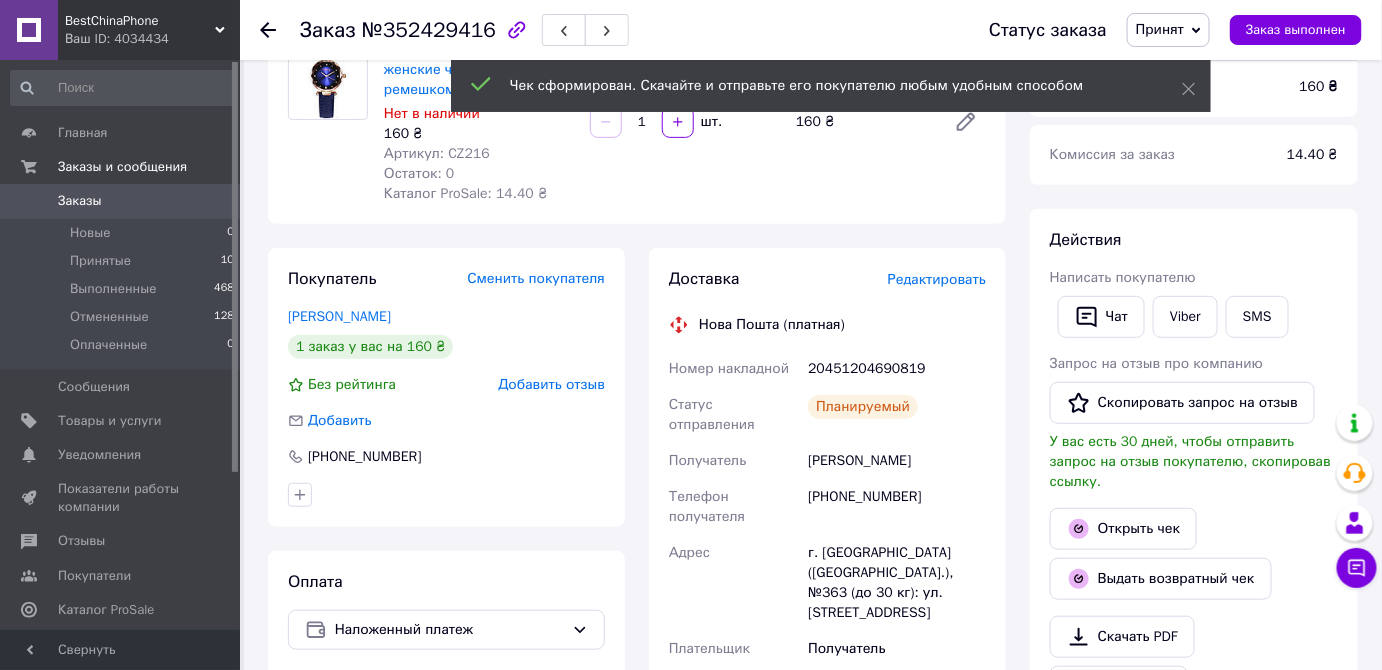 scroll, scrollTop: 90, scrollLeft: 0, axis: vertical 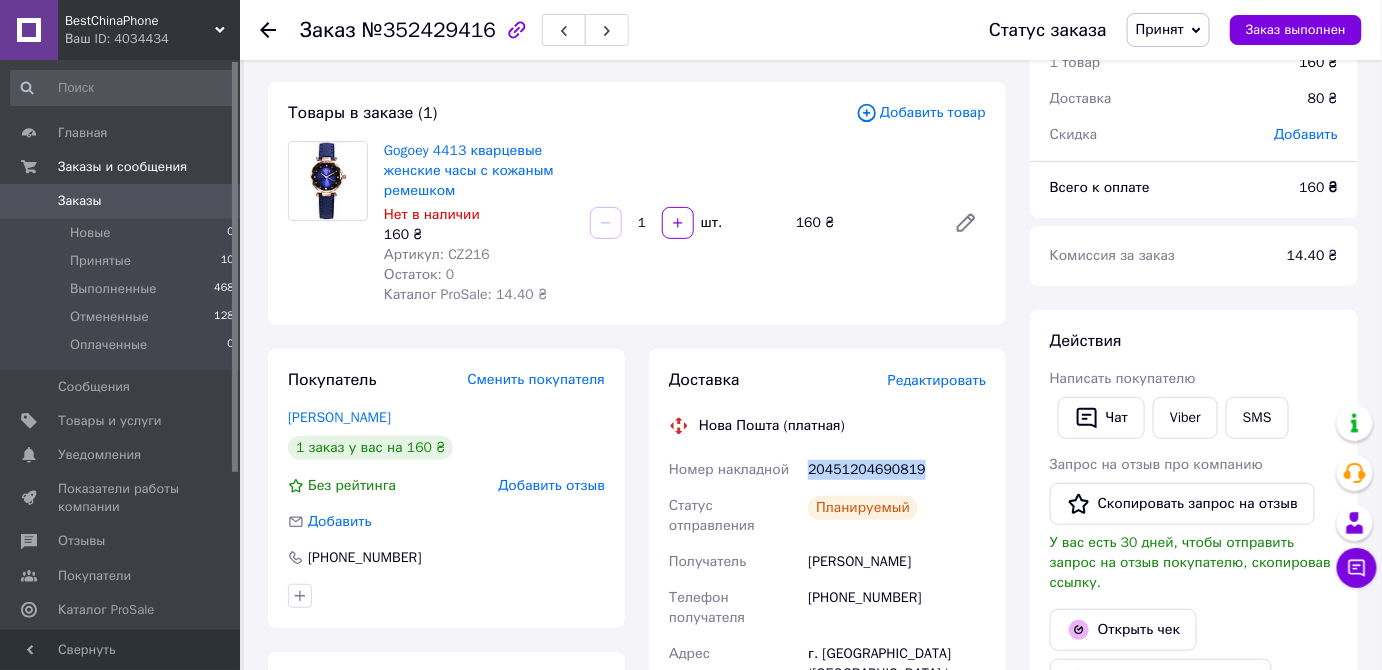 drag, startPoint x: 906, startPoint y: 470, endPoint x: 825, endPoint y: 425, distance: 92.660675 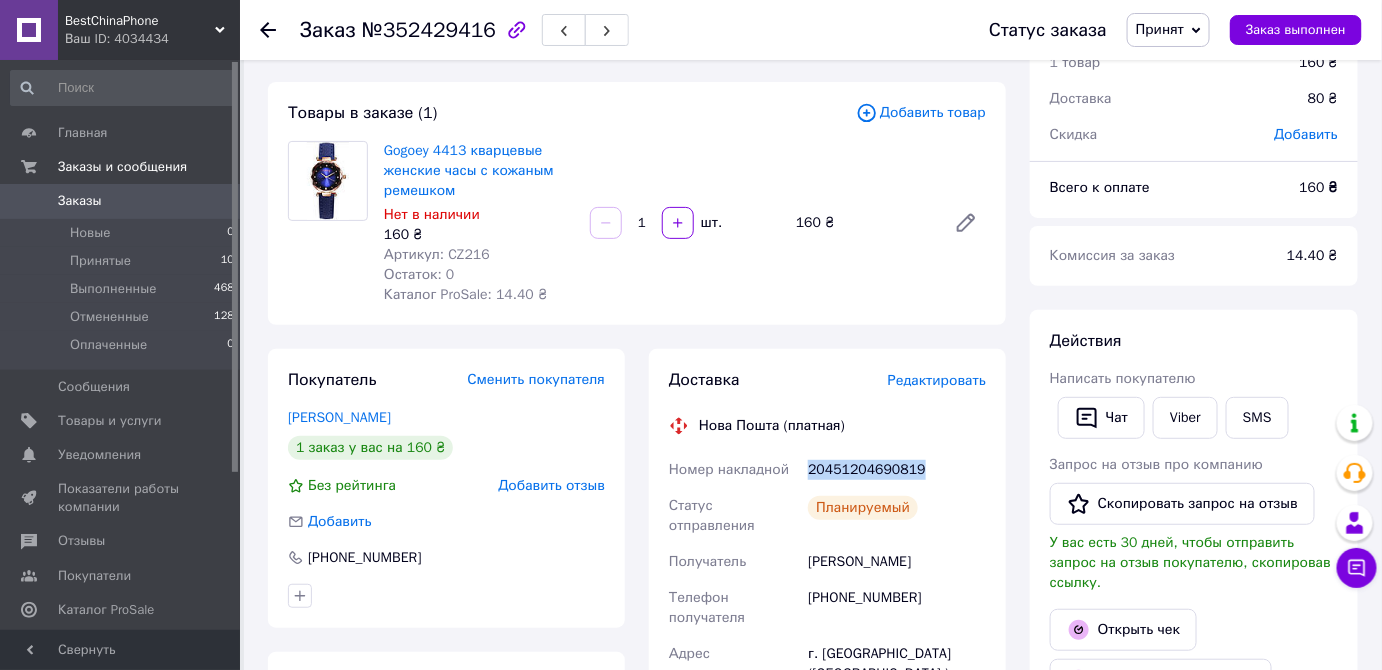 copy on "20451204690819" 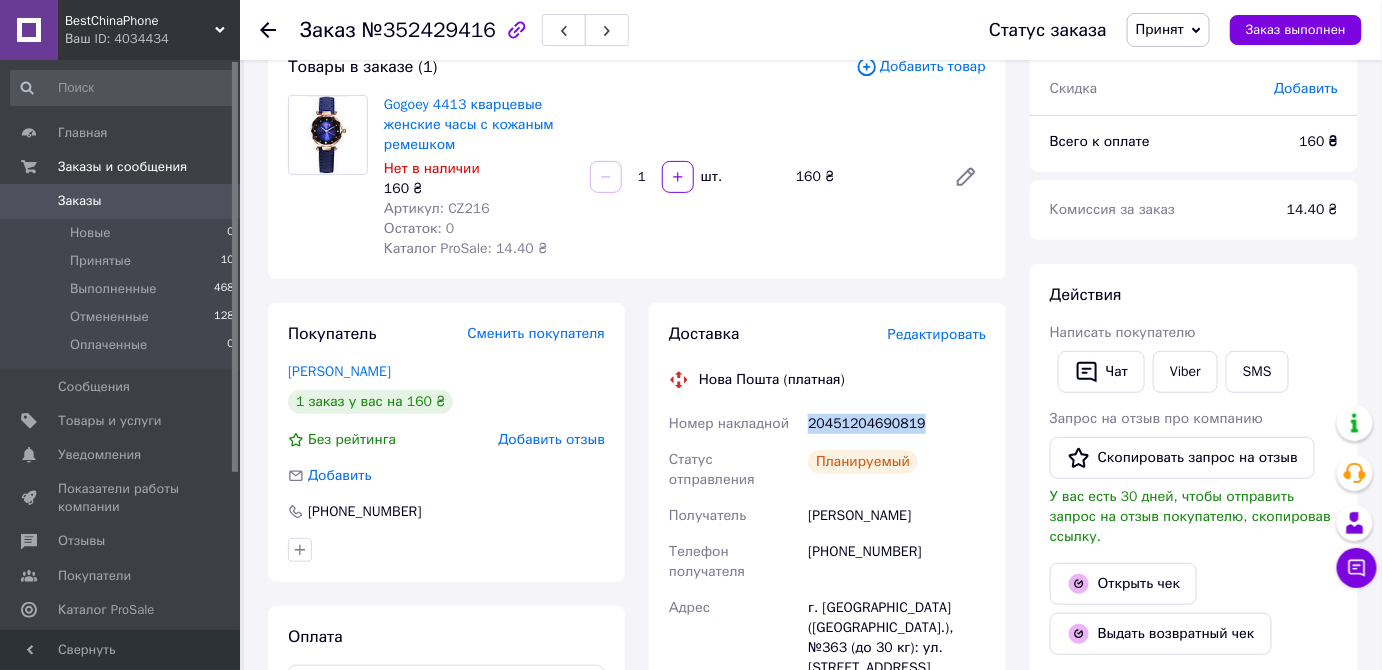 scroll, scrollTop: 181, scrollLeft: 0, axis: vertical 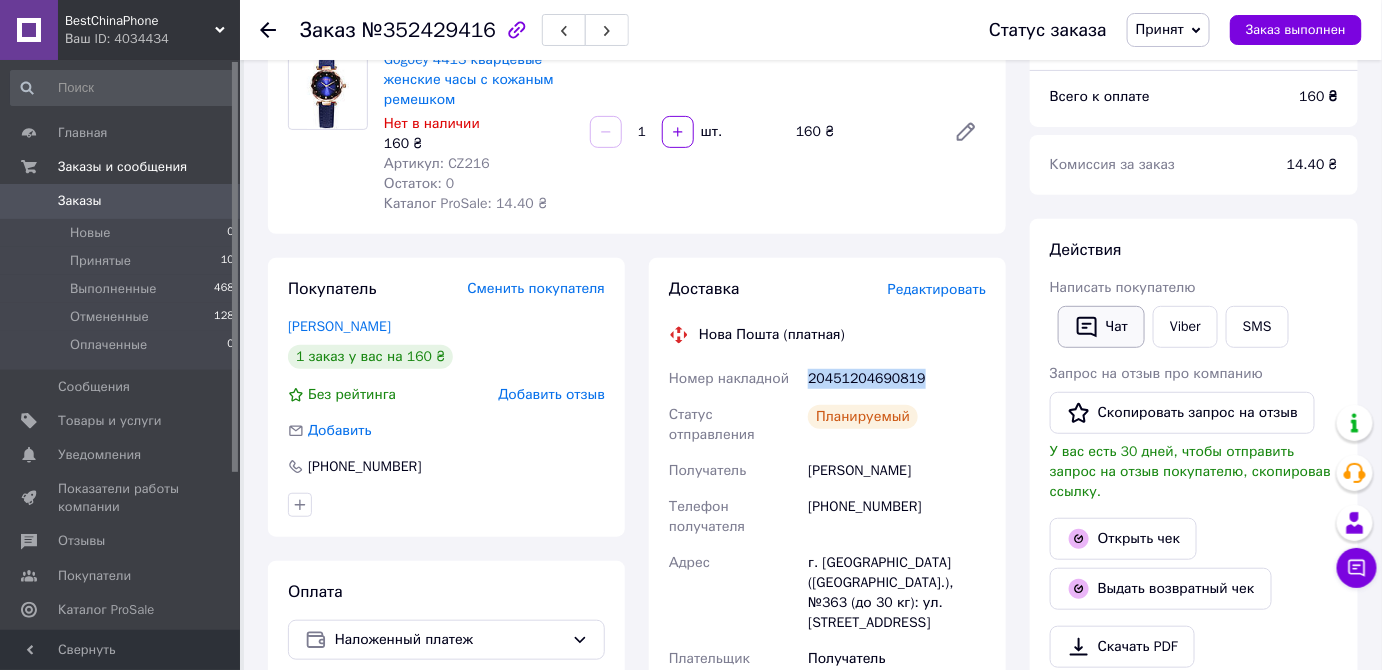 click on "Чат" at bounding box center (1101, 327) 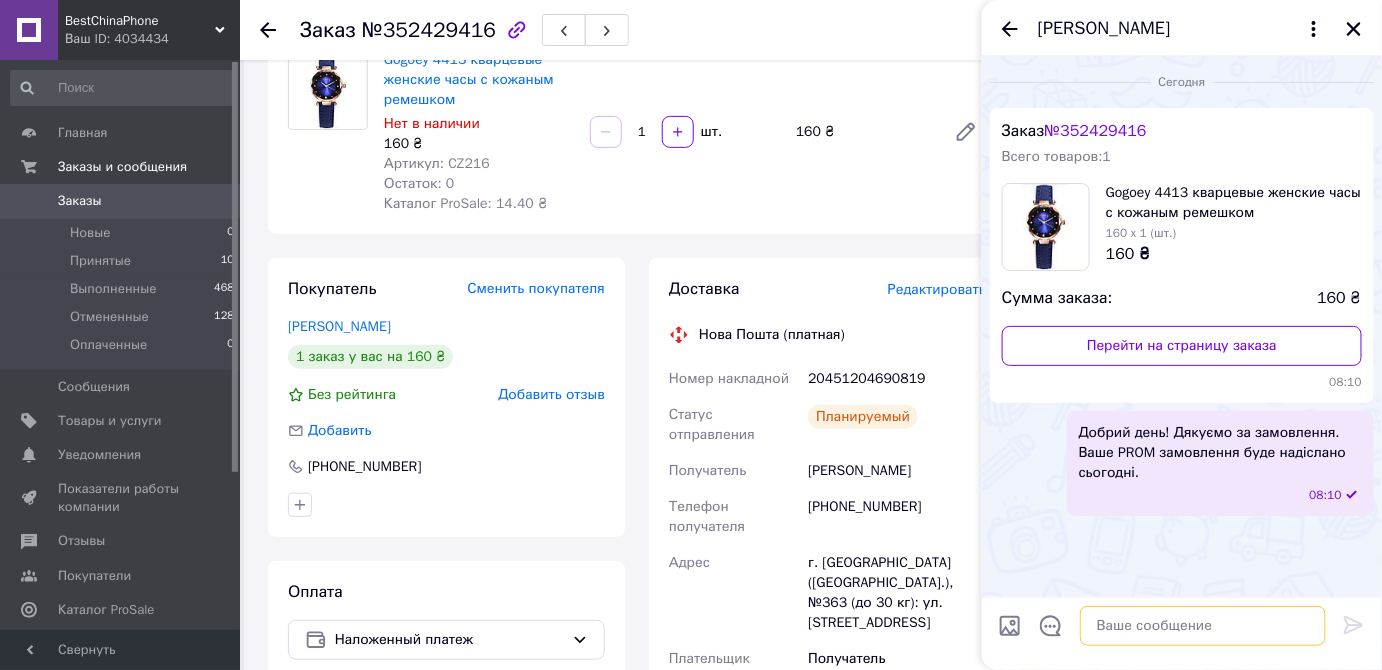 click at bounding box center (1203, 626) 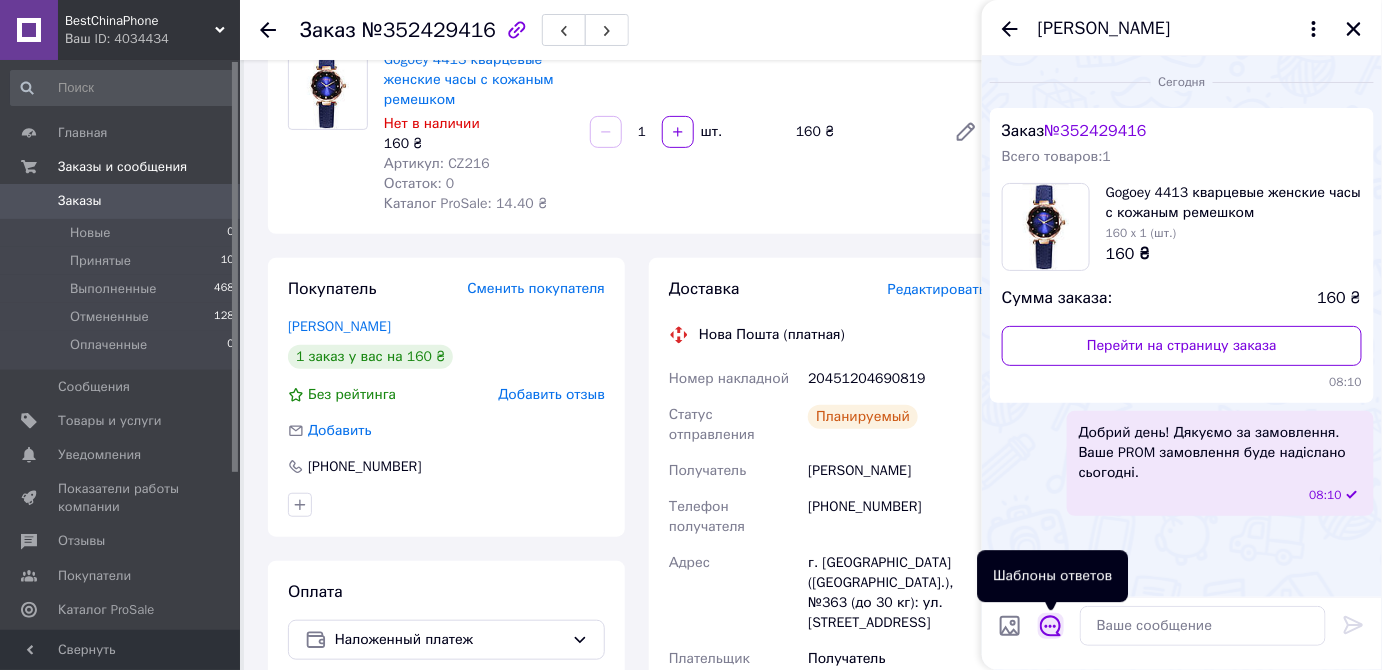 click 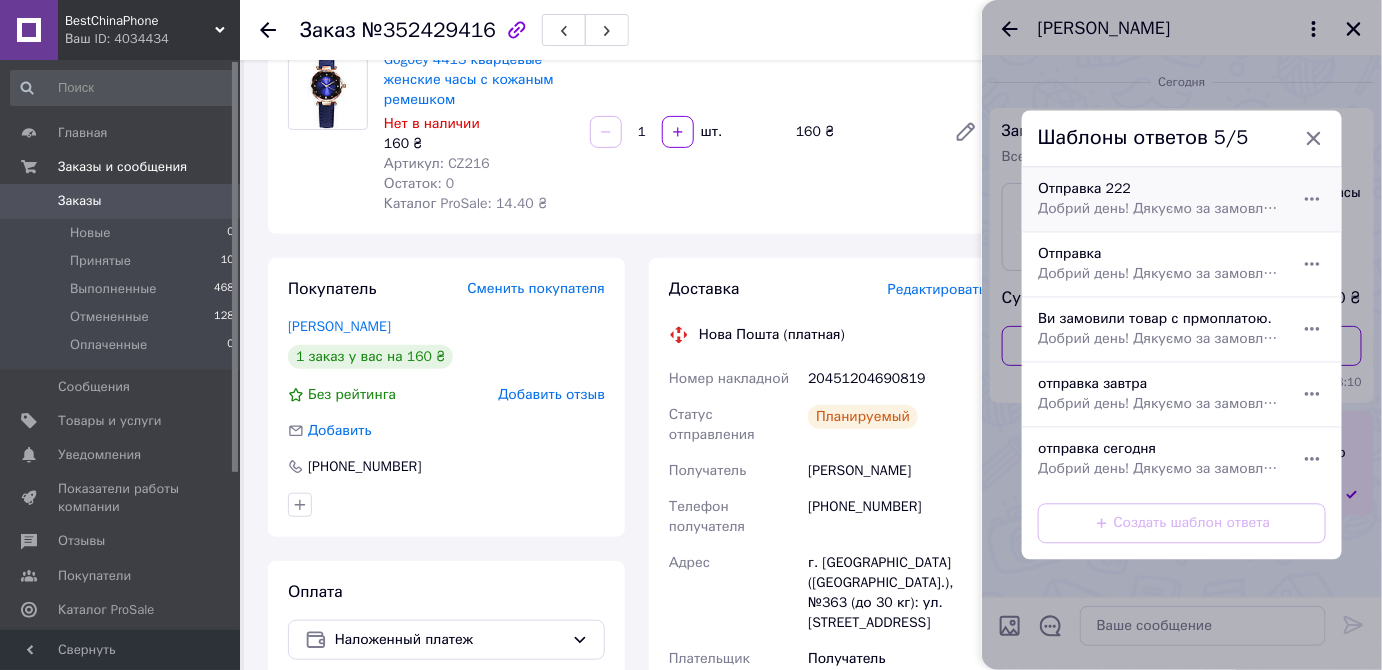 click on "Отправка 222 Добрий день! Дякуємо за замовлення. Ваше Пром замовлення надіслано. Номер ТТН/трек" at bounding box center (1160, 200) 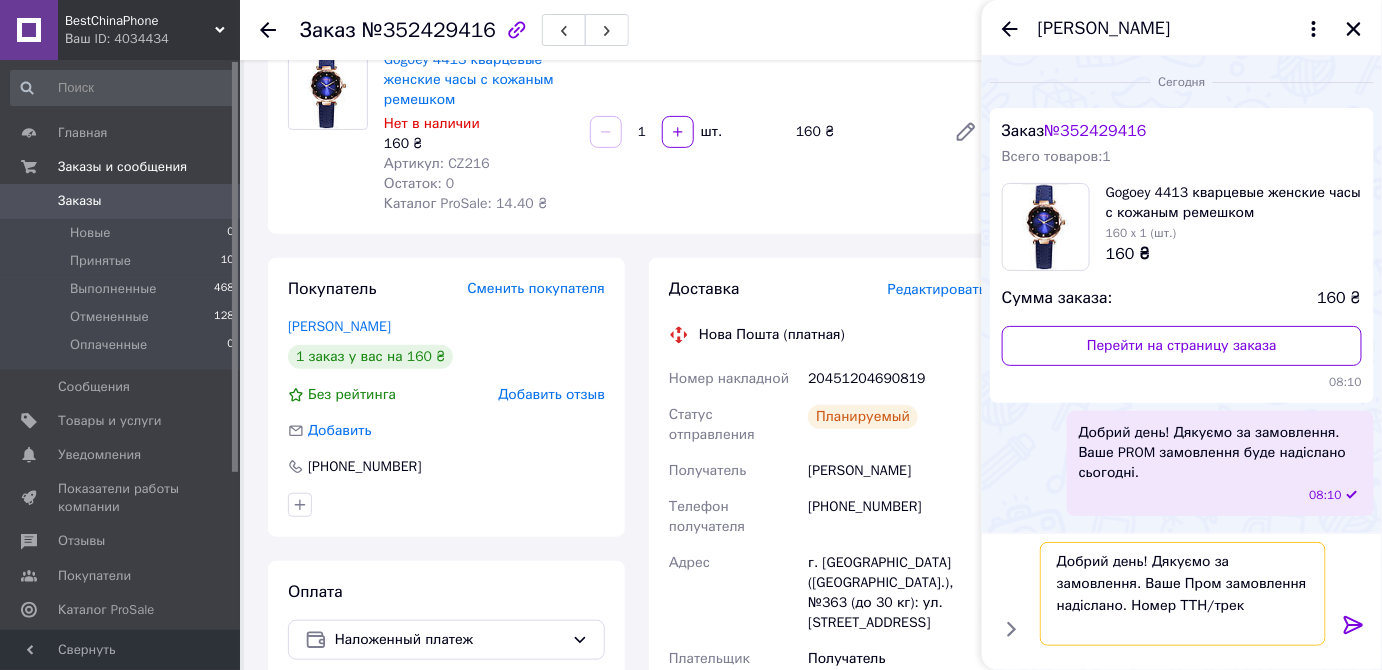 click on "Добрий день! Дякуємо за замовлення. Ваше Пром замовлення надіслано. Номер ТТН/трек" at bounding box center [1183, 594] 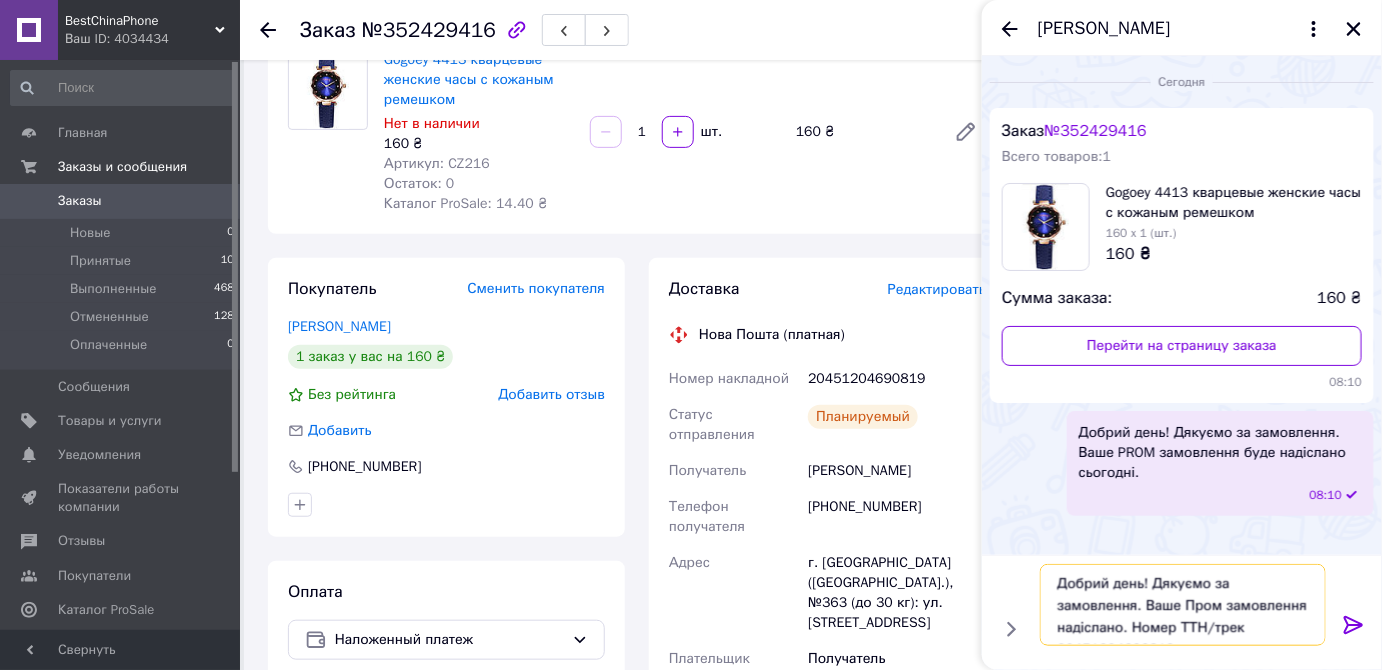 type on "Добрий день! Дякуємо за замовлення. Ваше Пром замовлення надіслано. Номер ТТН/трек  20451204690819" 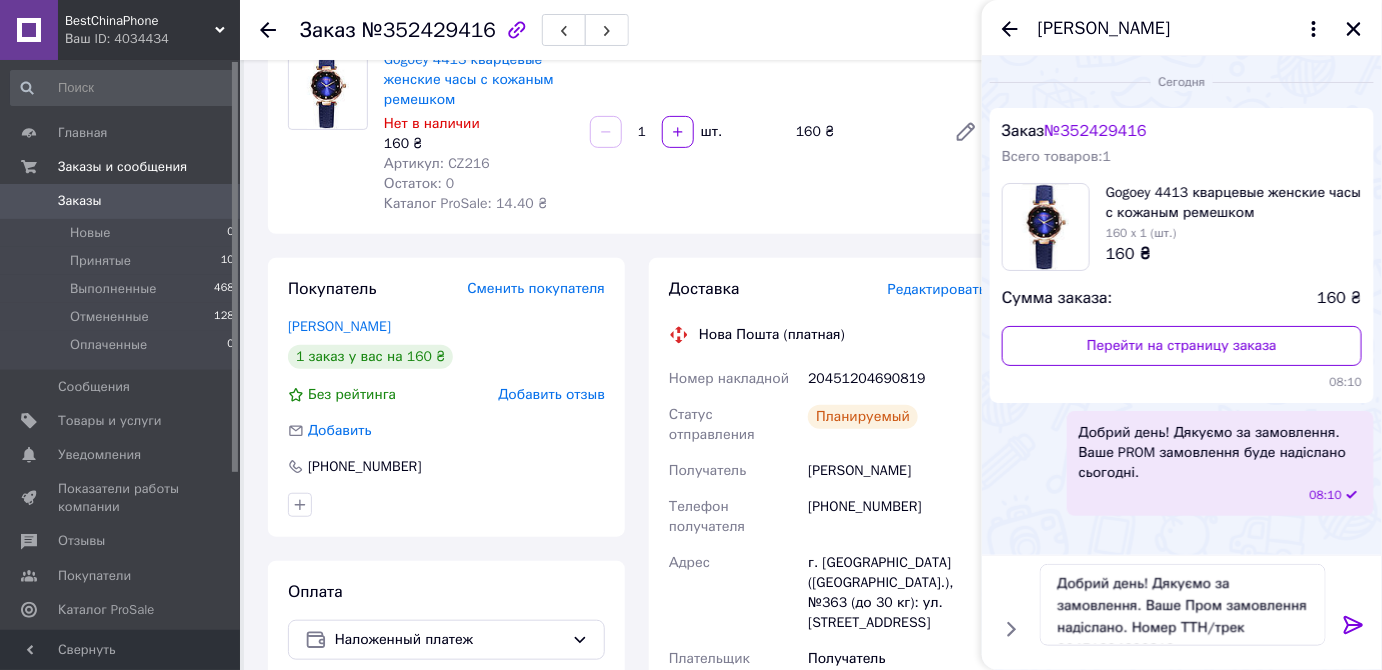 click 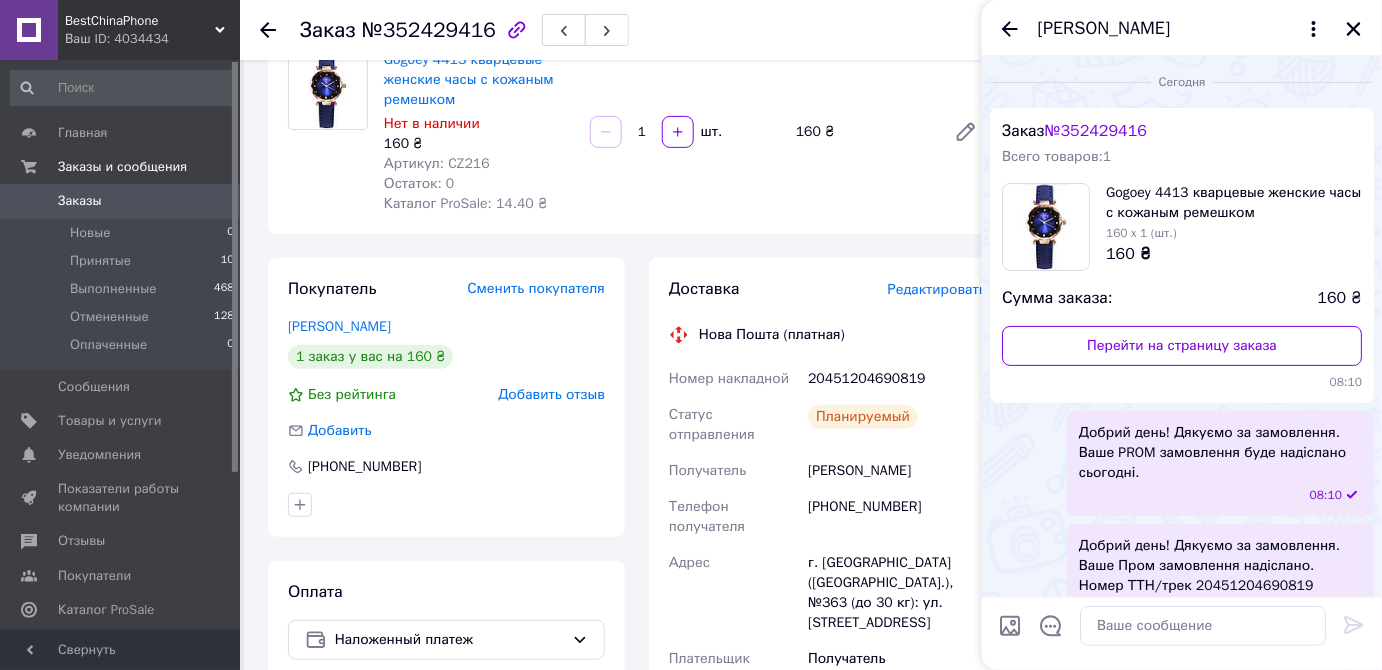 scroll, scrollTop: 39, scrollLeft: 0, axis: vertical 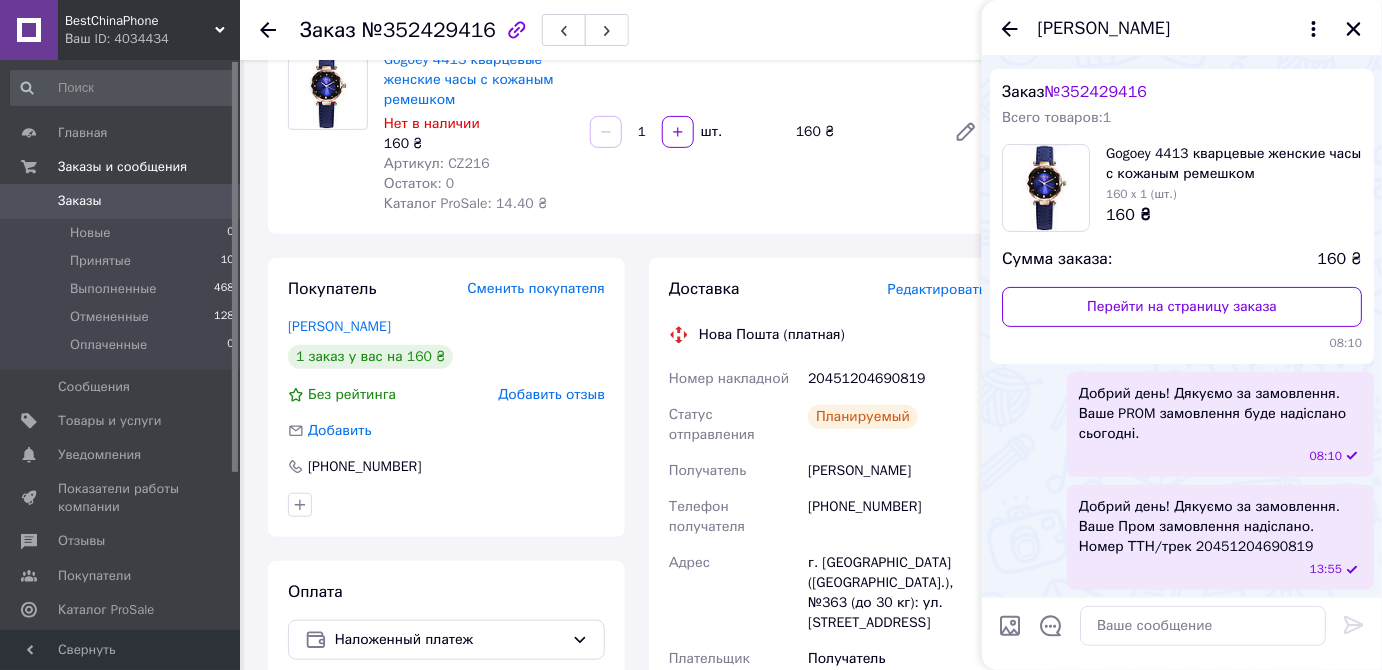 click at bounding box center (1010, 626) 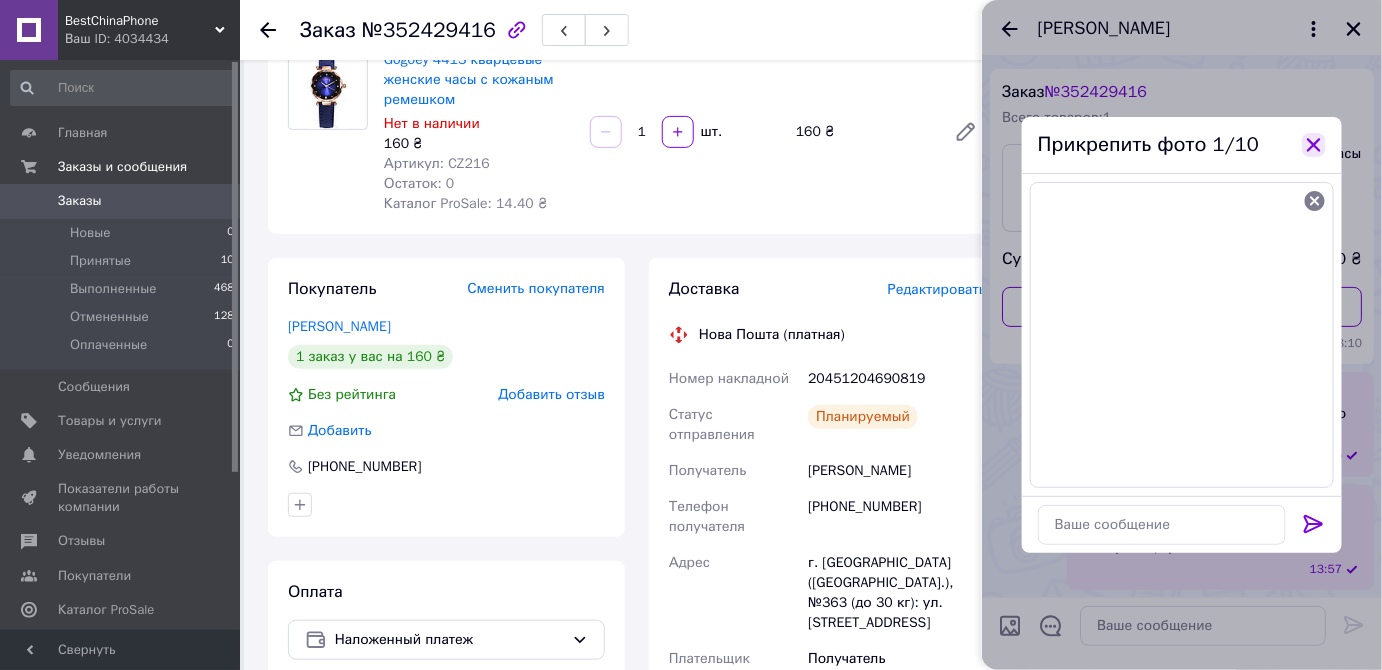 click 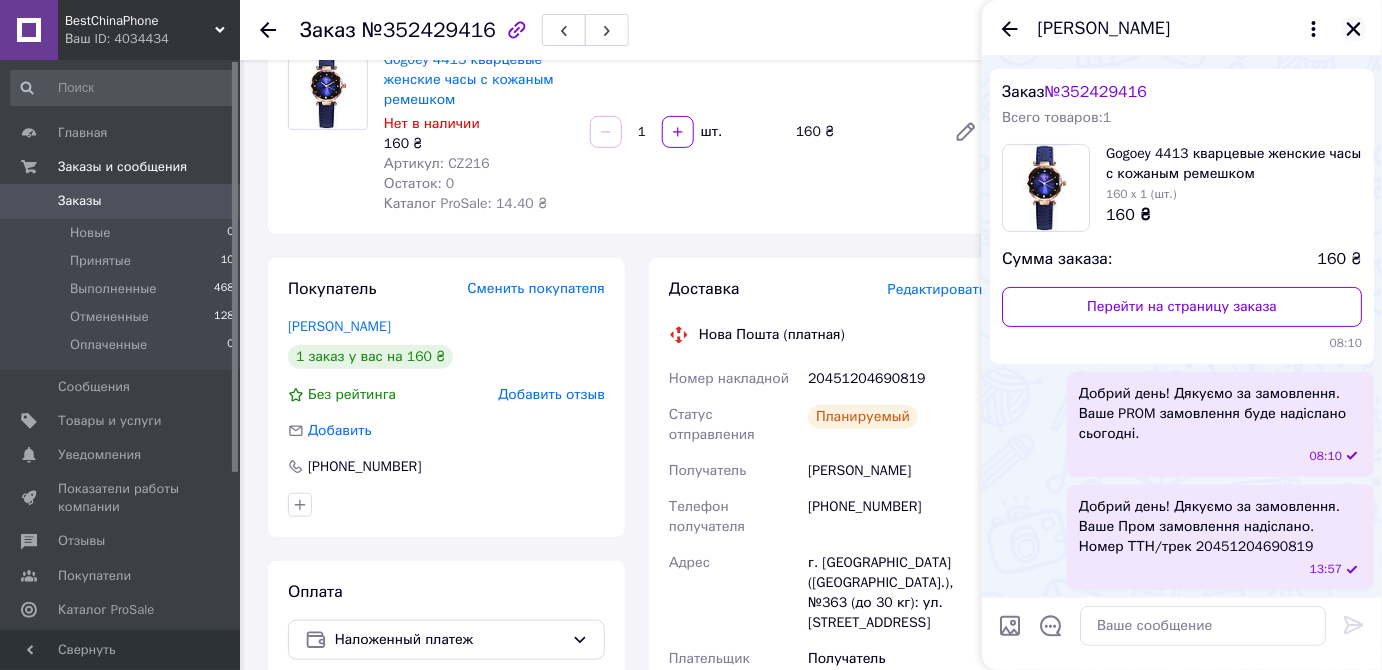 click 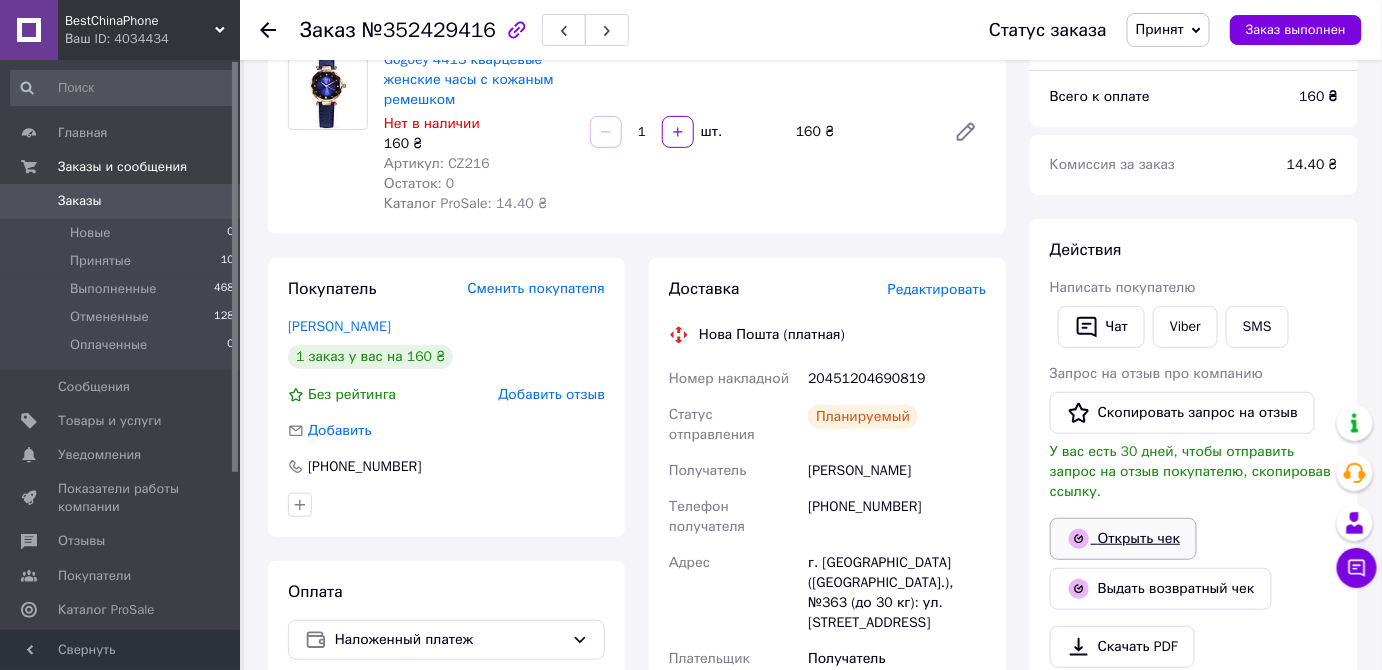 click on "Открыть чек" at bounding box center [1123, 539] 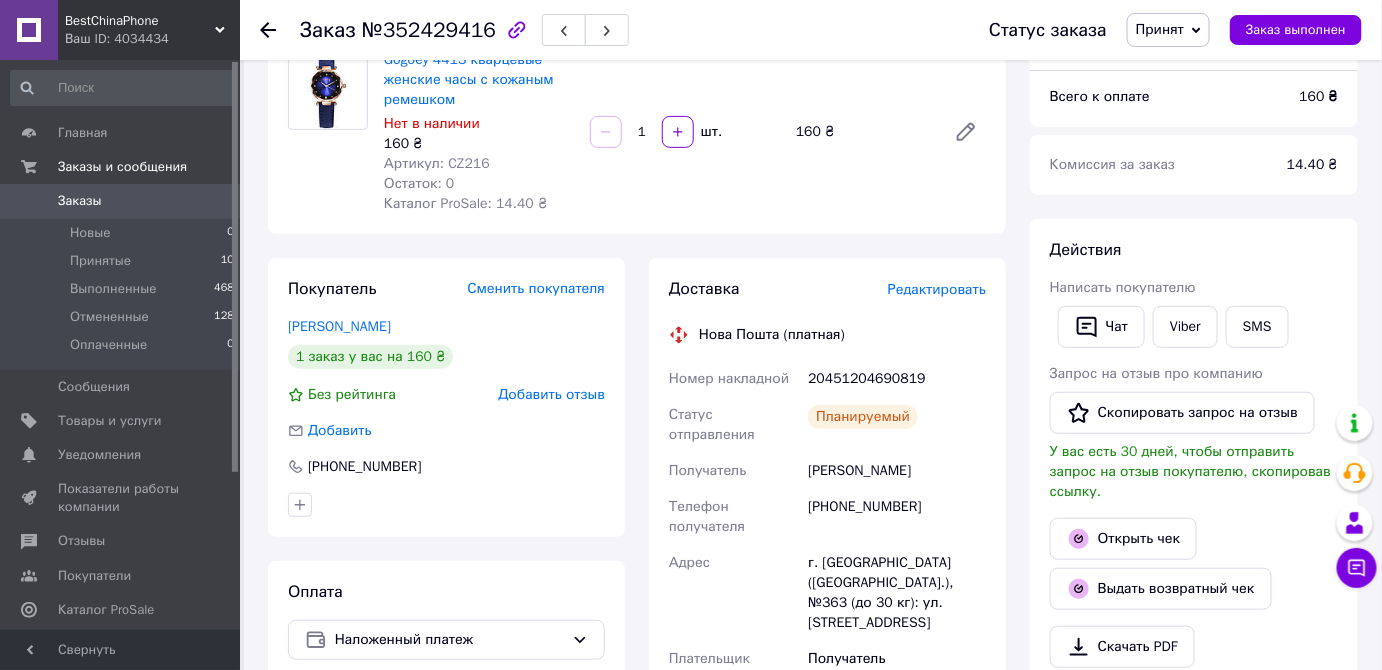 click on "20451204690819" at bounding box center [897, 379] 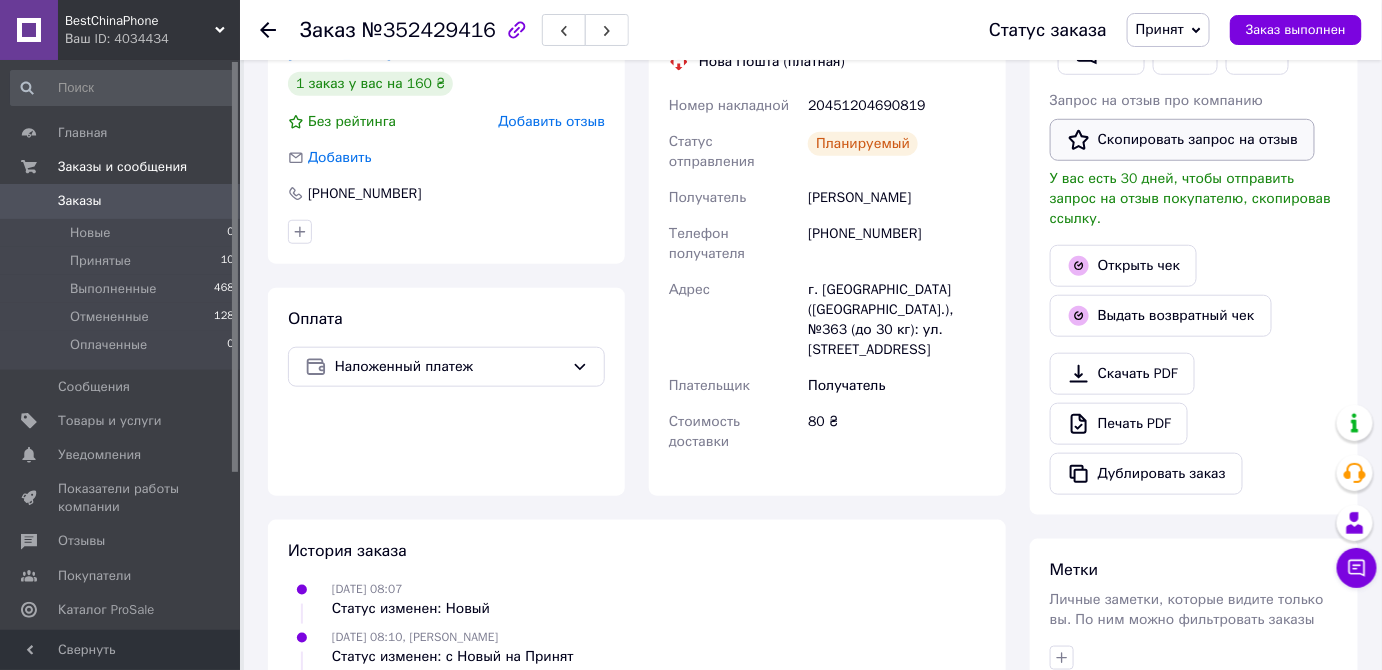 scroll, scrollTop: 272, scrollLeft: 0, axis: vertical 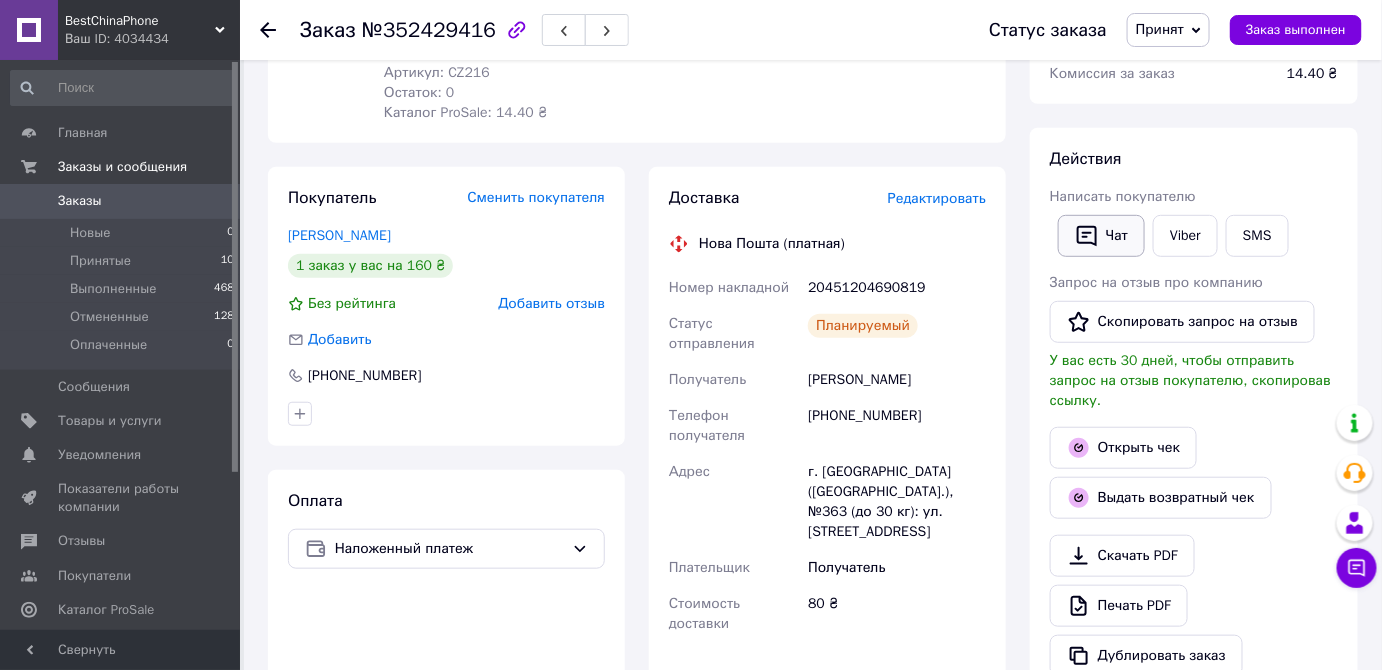 click 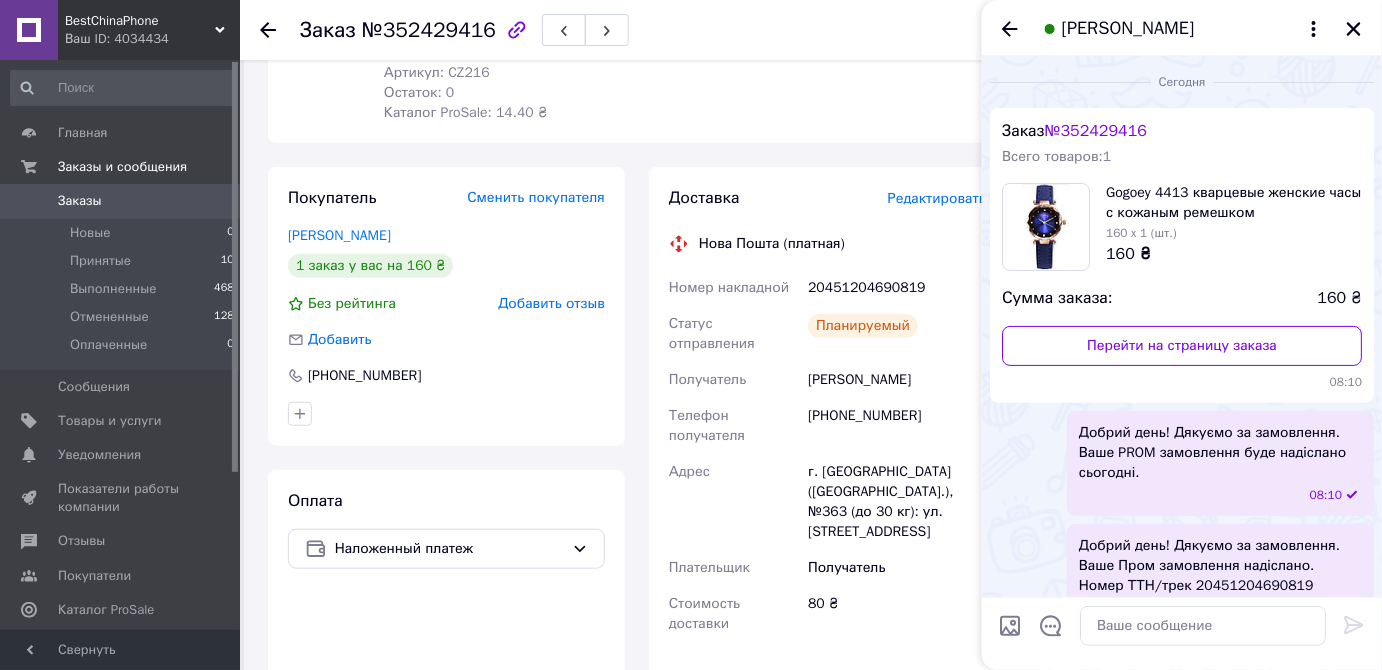 scroll, scrollTop: 39, scrollLeft: 0, axis: vertical 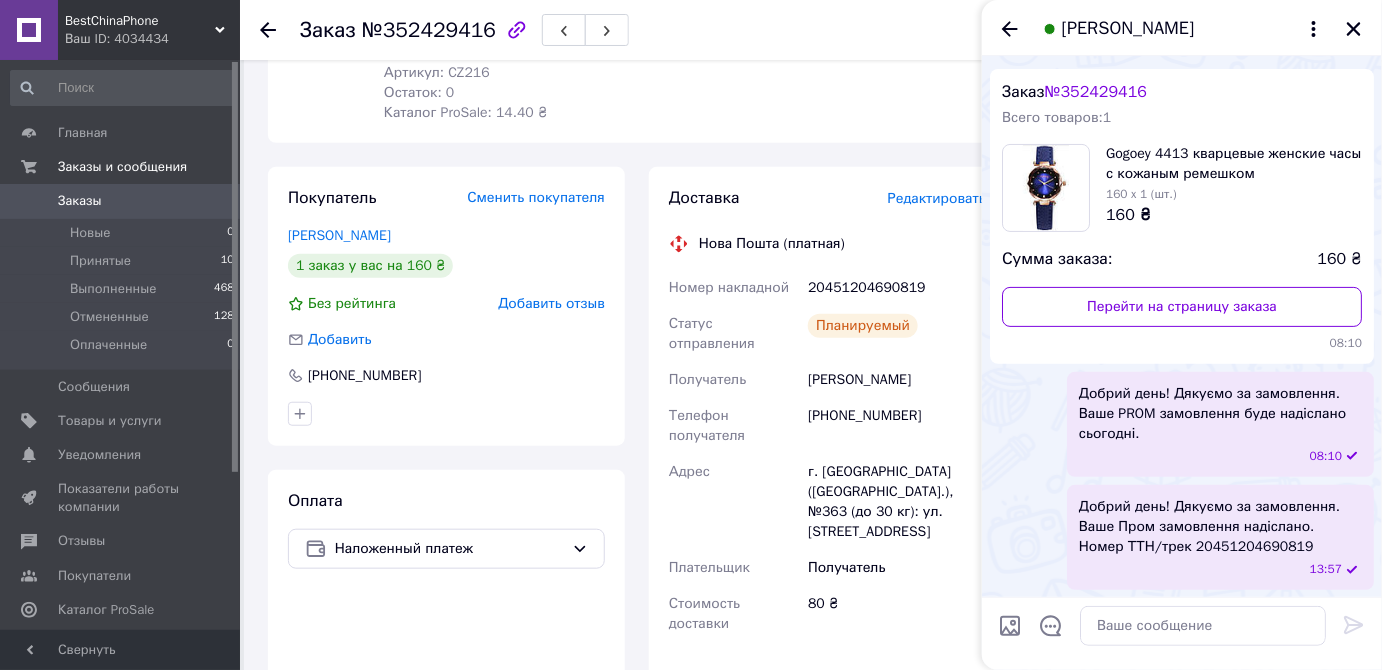 click at bounding box center (1010, 626) 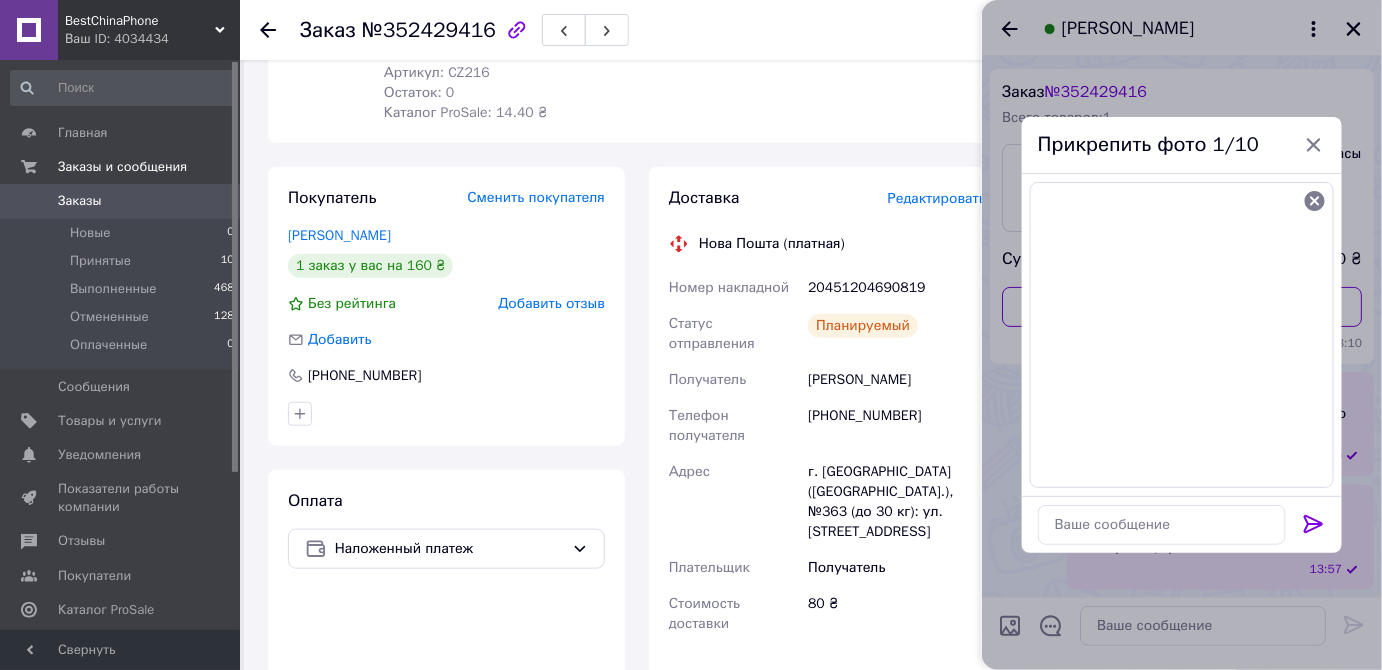 click 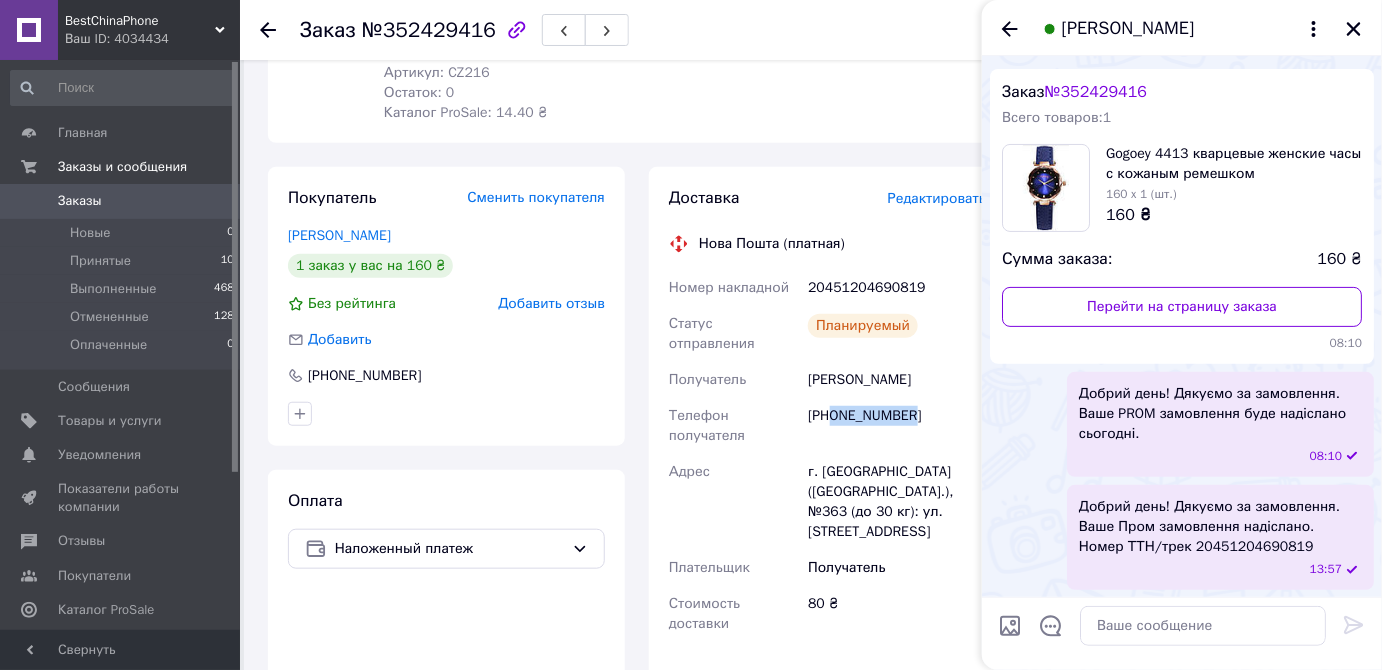 drag, startPoint x: 920, startPoint y: 400, endPoint x: 832, endPoint y: 400, distance: 88 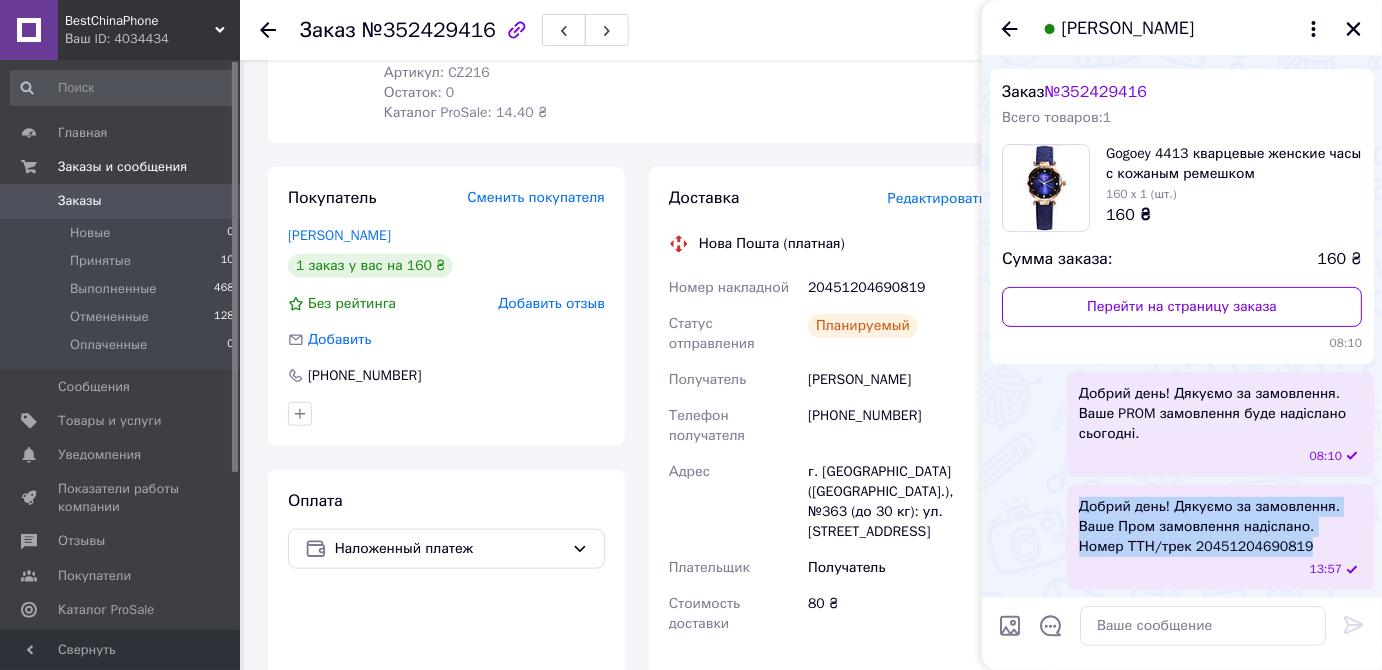 drag, startPoint x: 1243, startPoint y: 550, endPoint x: 1061, endPoint y: 509, distance: 186.56099 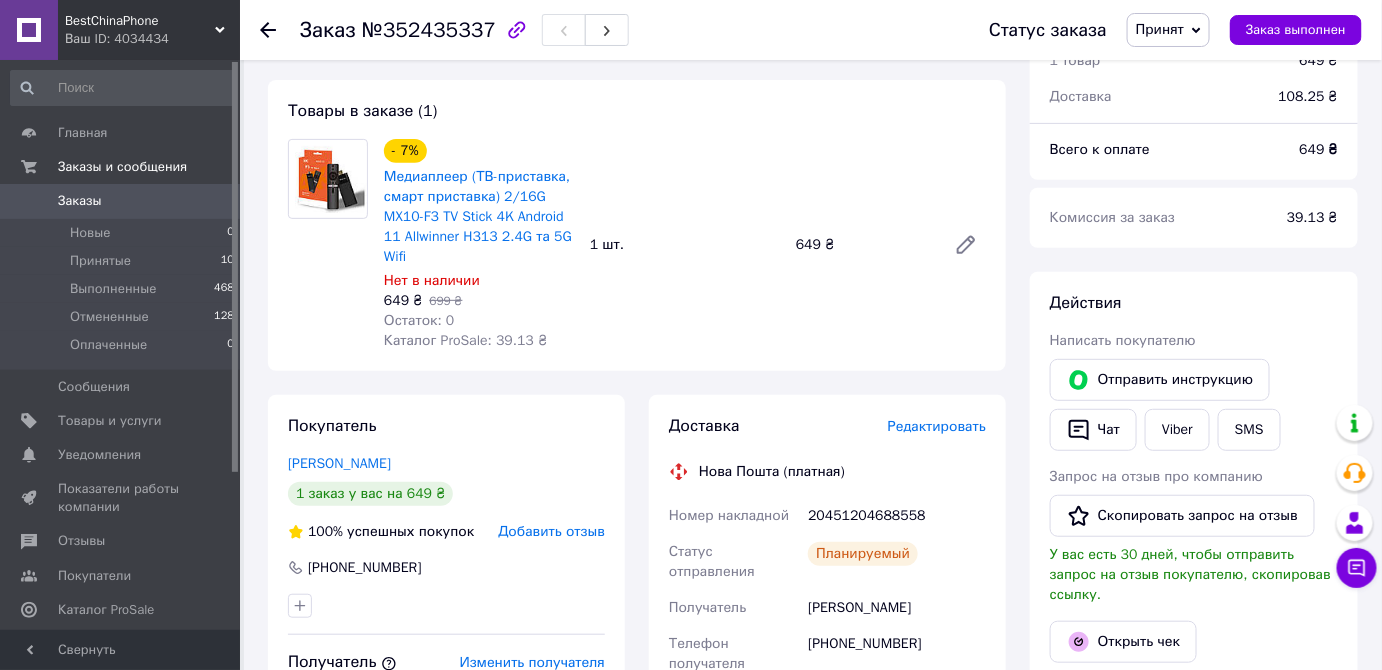 scroll, scrollTop: 272, scrollLeft: 0, axis: vertical 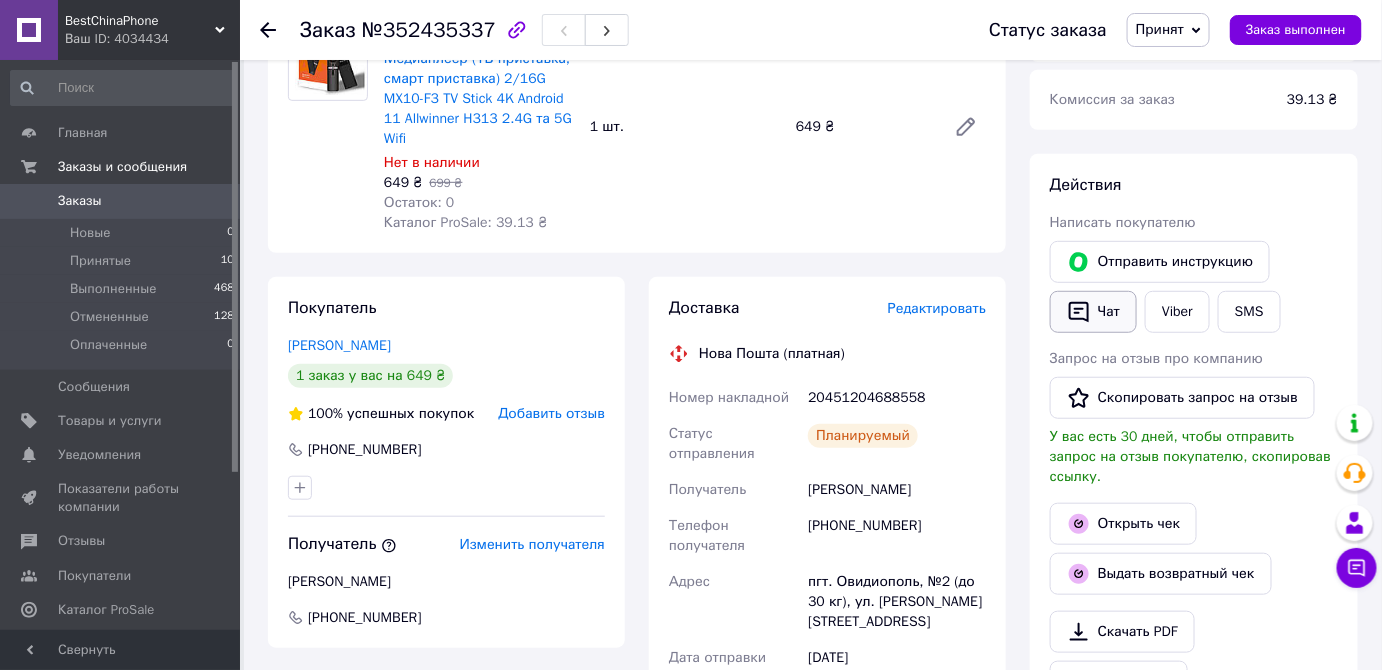 click on "Чат" at bounding box center [1093, 312] 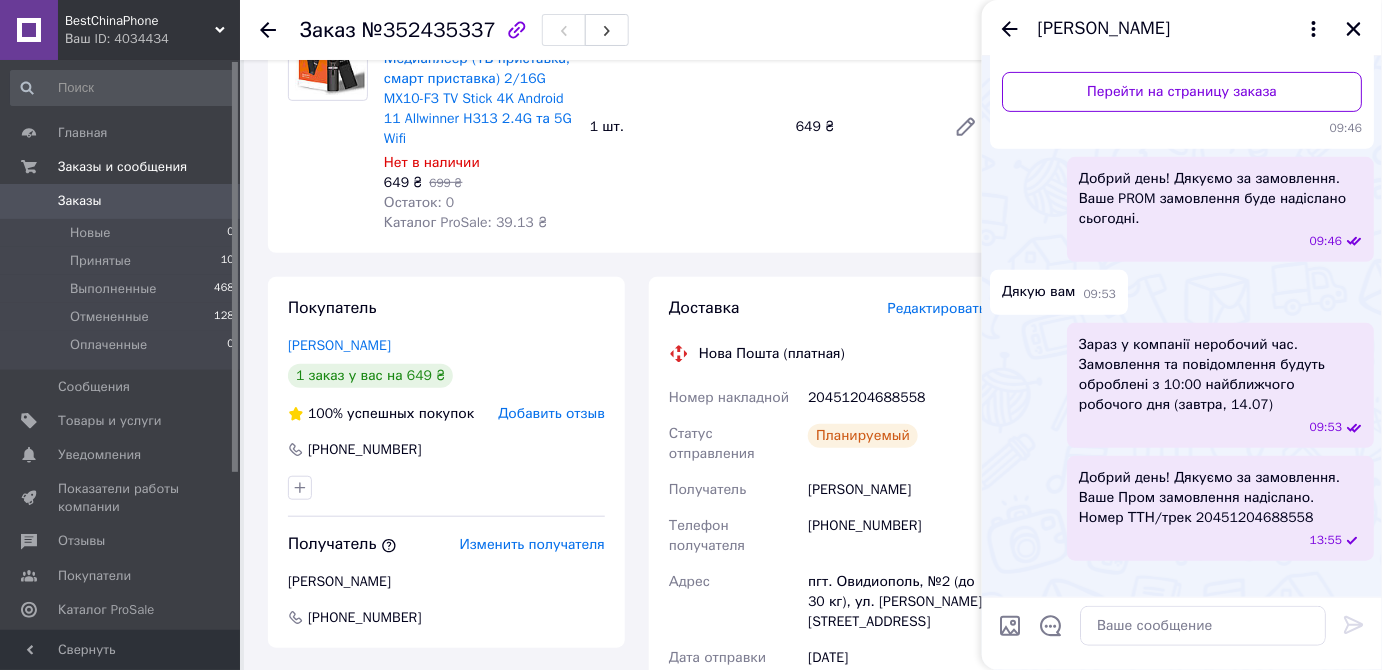scroll, scrollTop: 533, scrollLeft: 0, axis: vertical 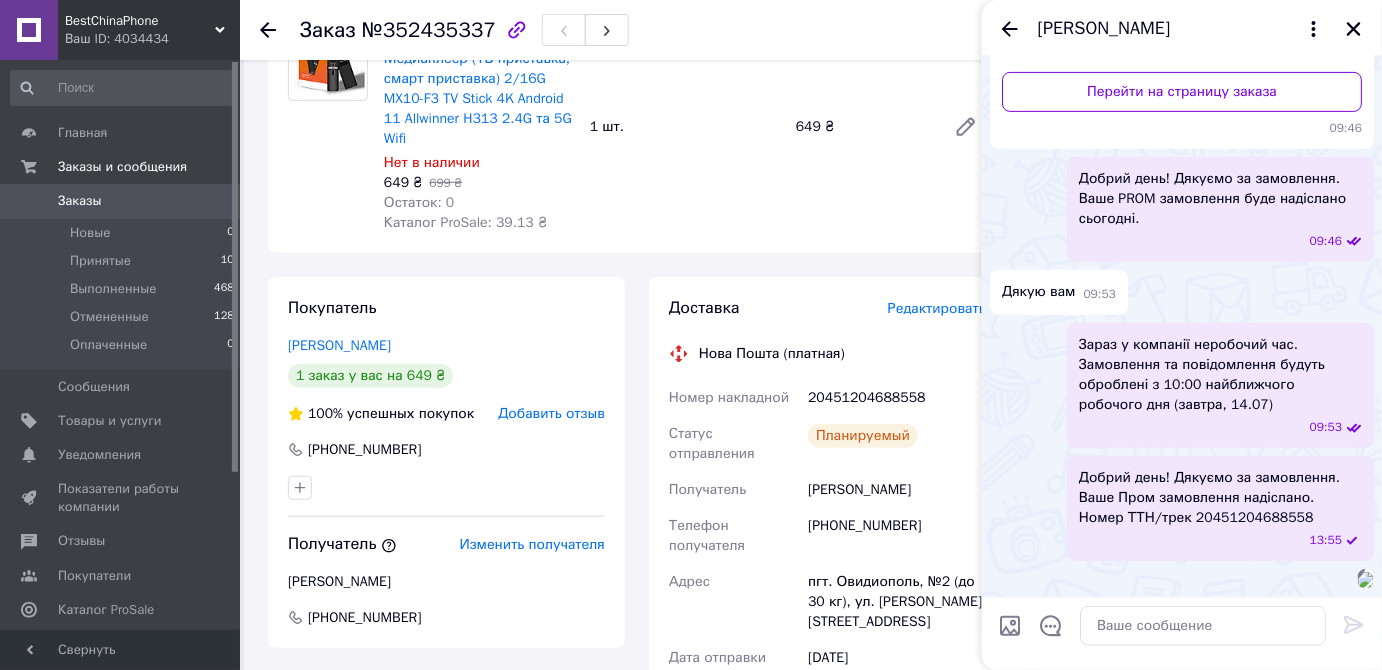 click at bounding box center (1366, 580) 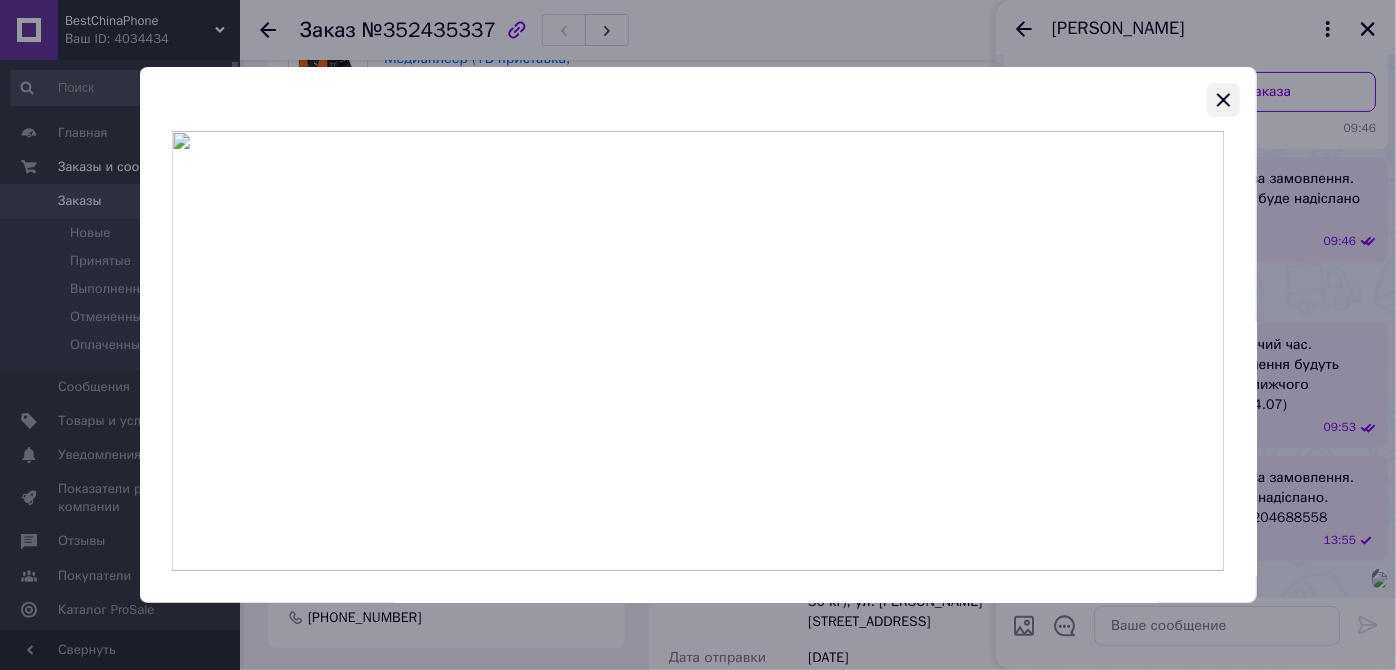 click 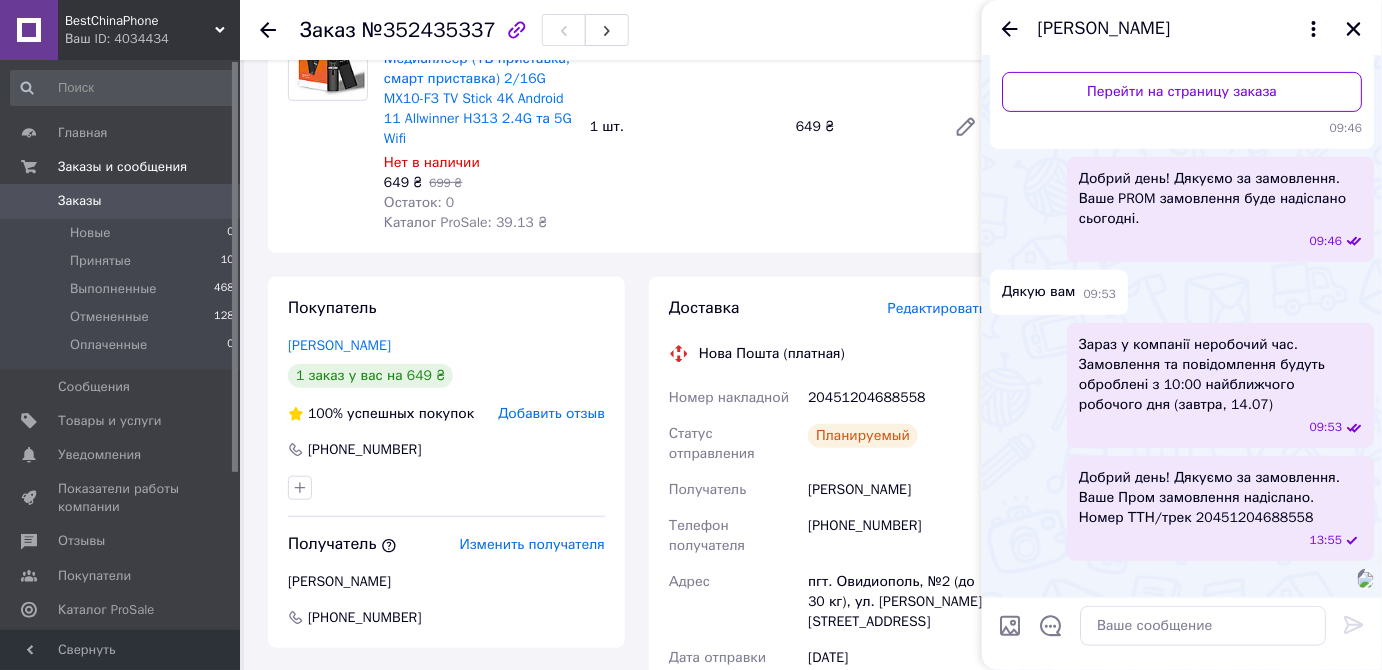 click at bounding box center (1366, 580) 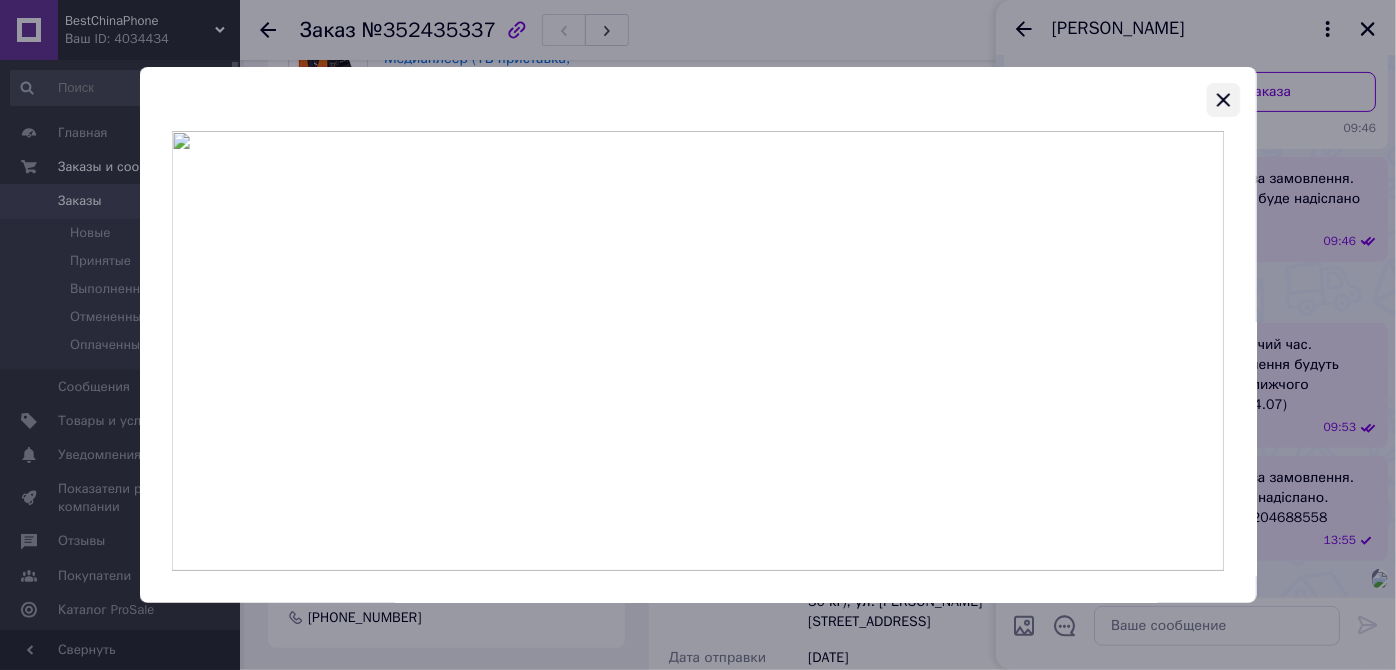 click 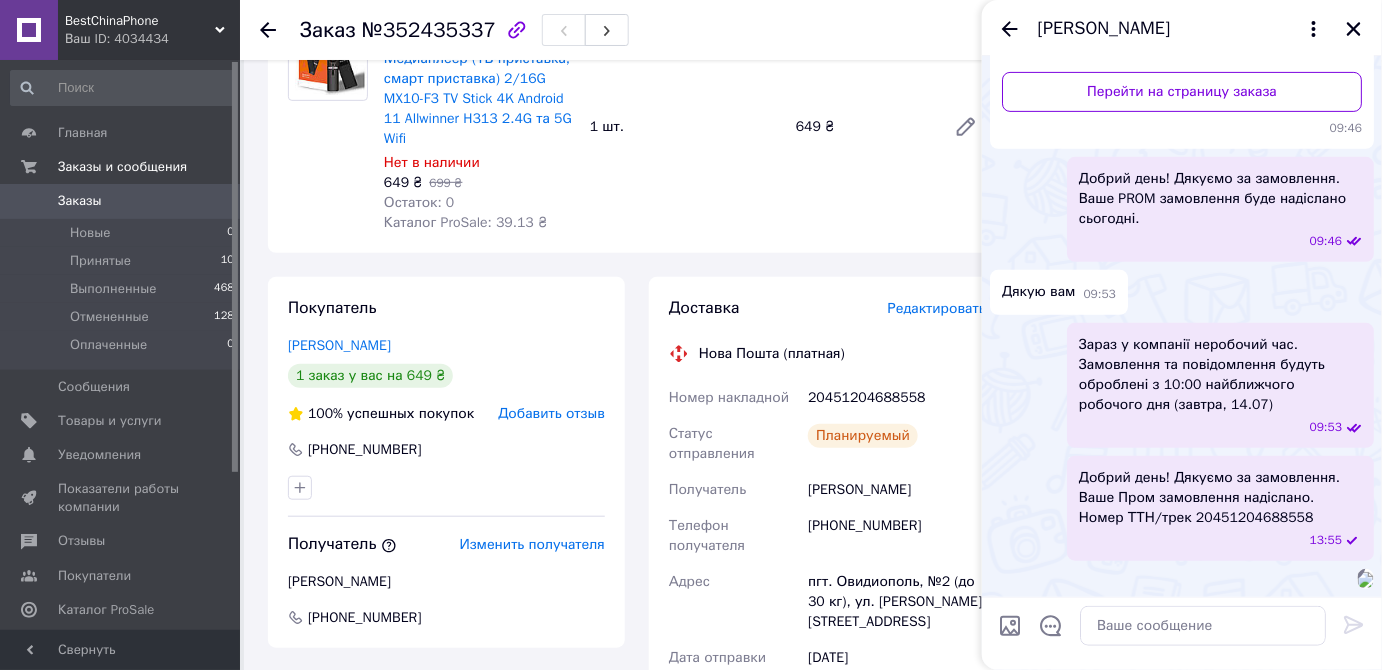 click on "Добрий день! Дякуємо за замовлення. Ваше Пром замовлення надіслано. Номер ТТН/трек  20451204688558" at bounding box center [1220, 498] 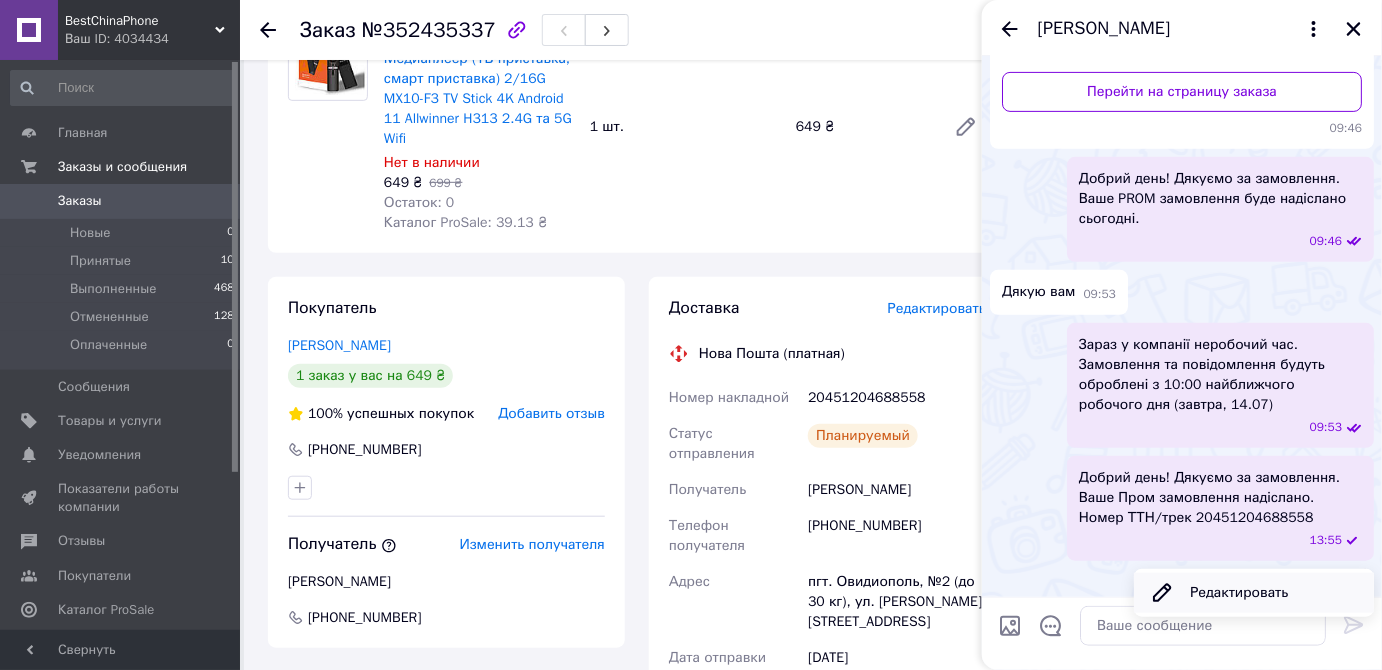 click on "Редактировать" at bounding box center (1254, 593) 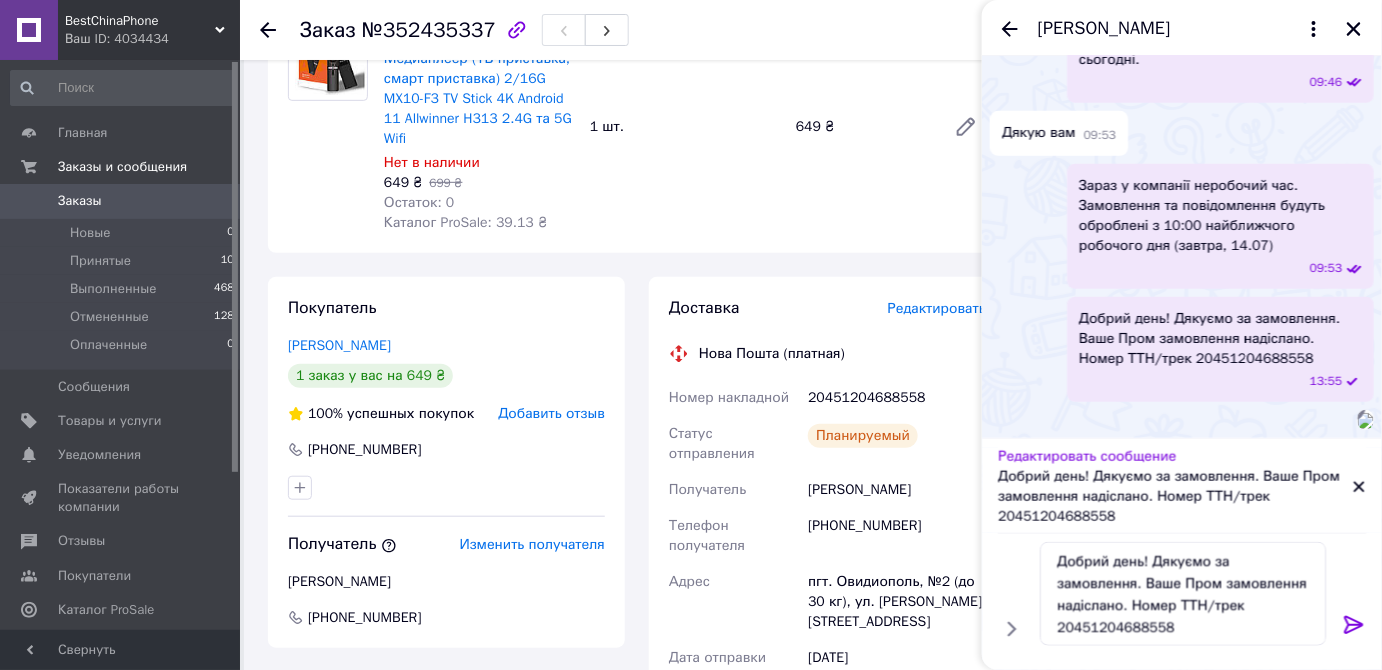 scroll, scrollTop: 692, scrollLeft: 0, axis: vertical 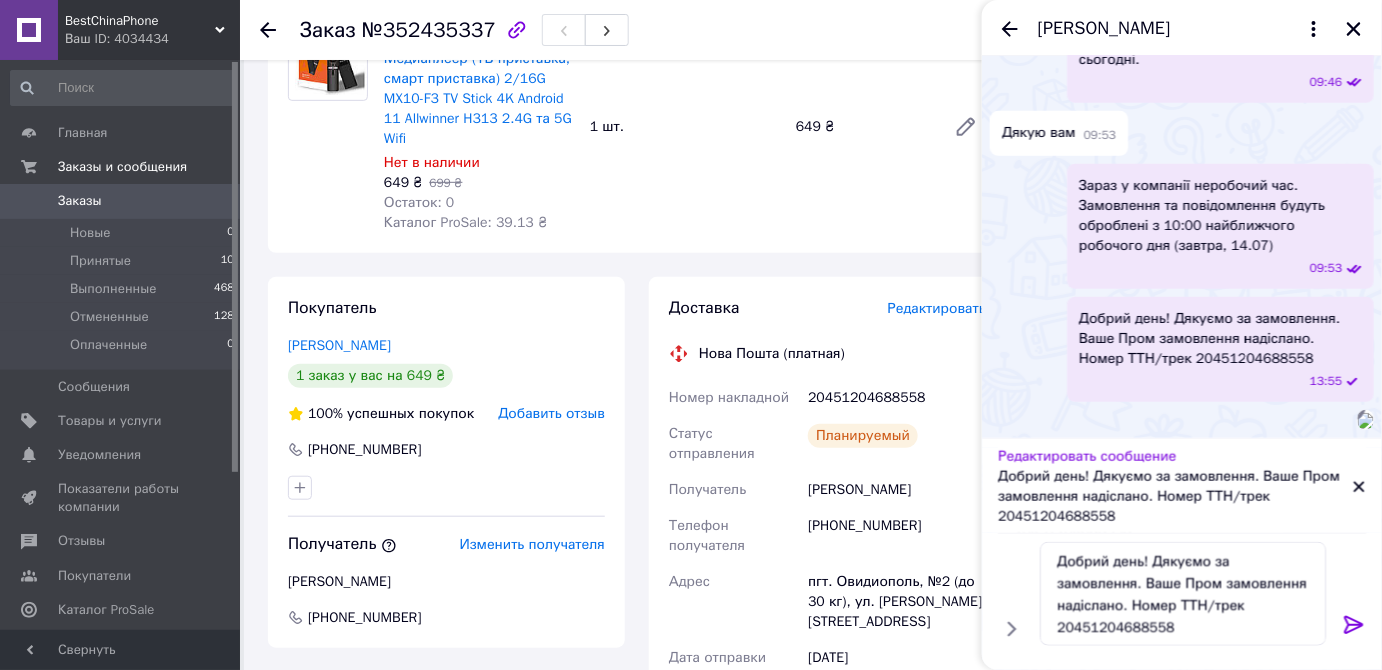 click 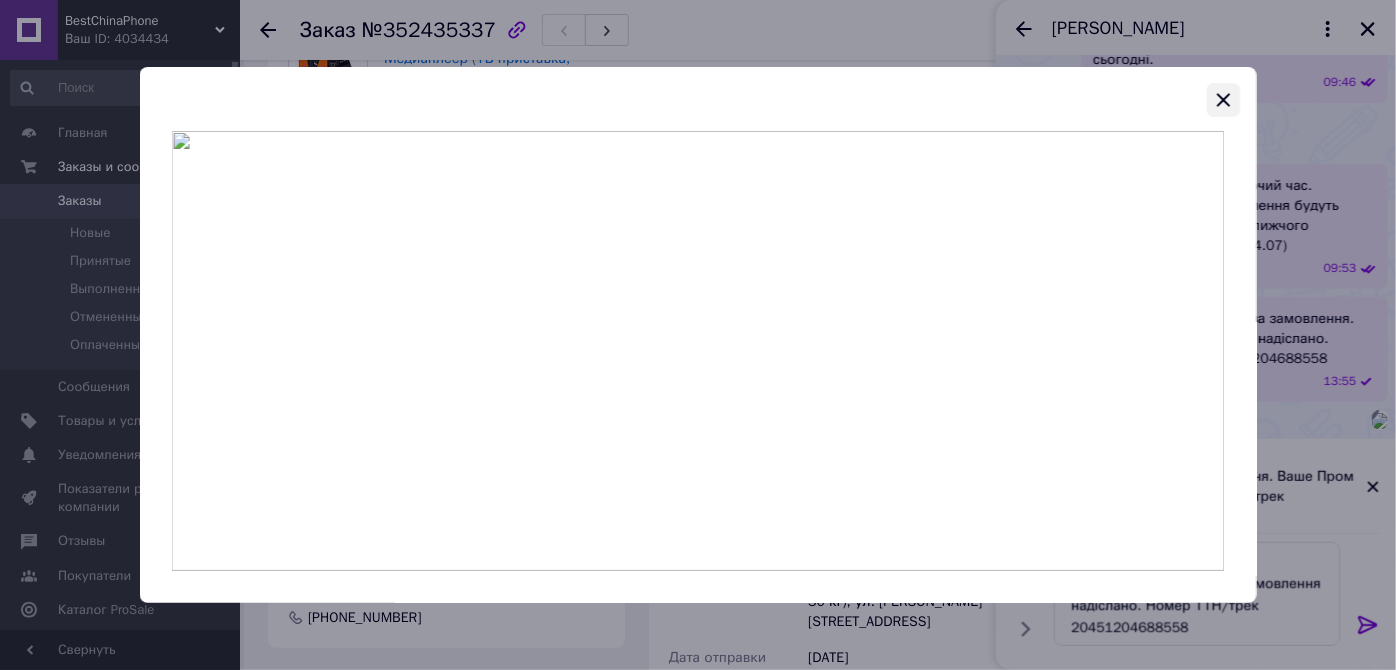 click 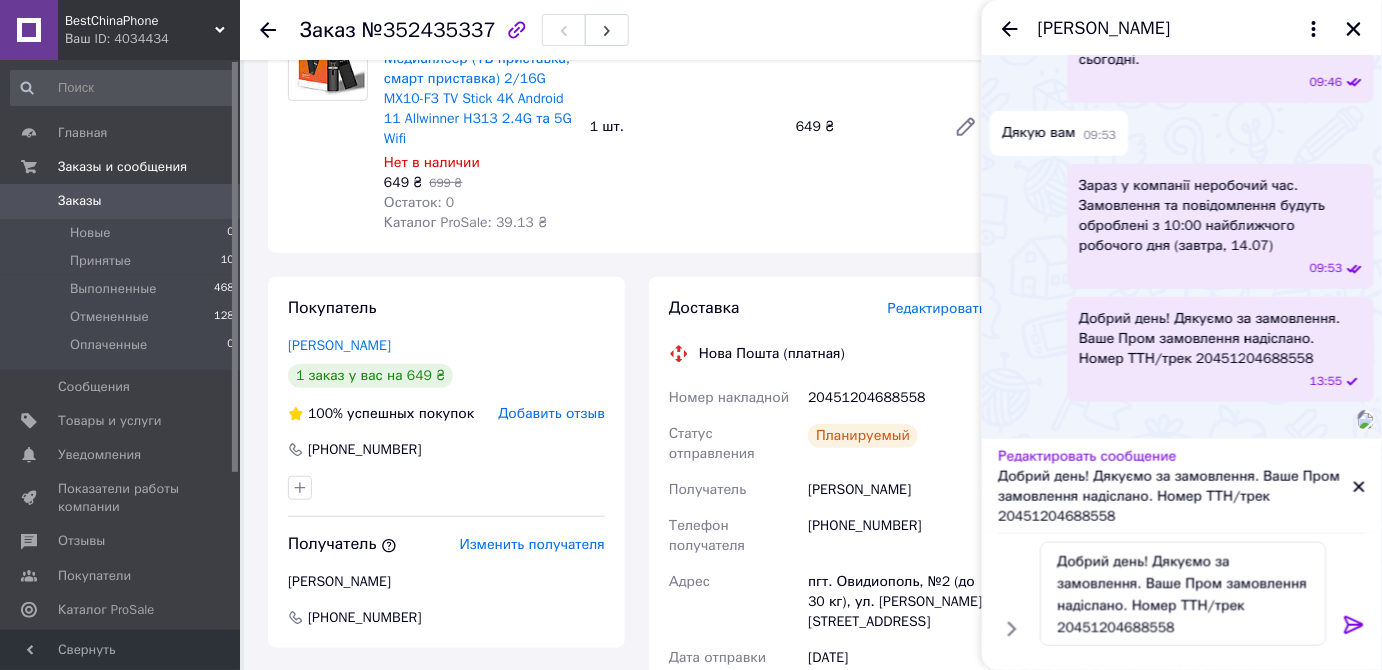 click on "Редактировать сообщение Добрий день! Дякуємо за замовлення. Ваше Пром замовлення надіслано. Номер ТТН/трек  20451204688558 Добрий день! Дякуємо за замовлення. Ваше Пром замовлення надіслано. Номер ТТН/трек  20451204688558 Добрий день! Дякуємо за замовлення. Ваше Пром замовлення надіслано. Номер ТТН/трек  20451204688558" at bounding box center (1182, 554) 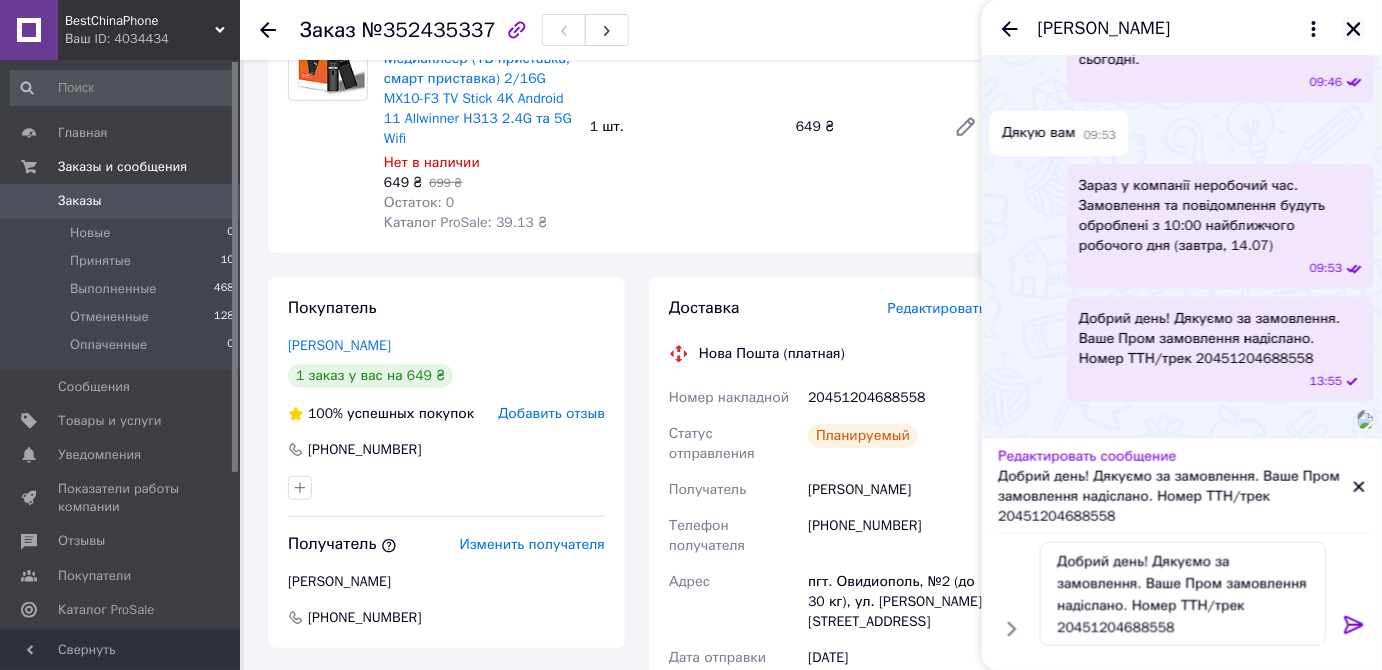 click 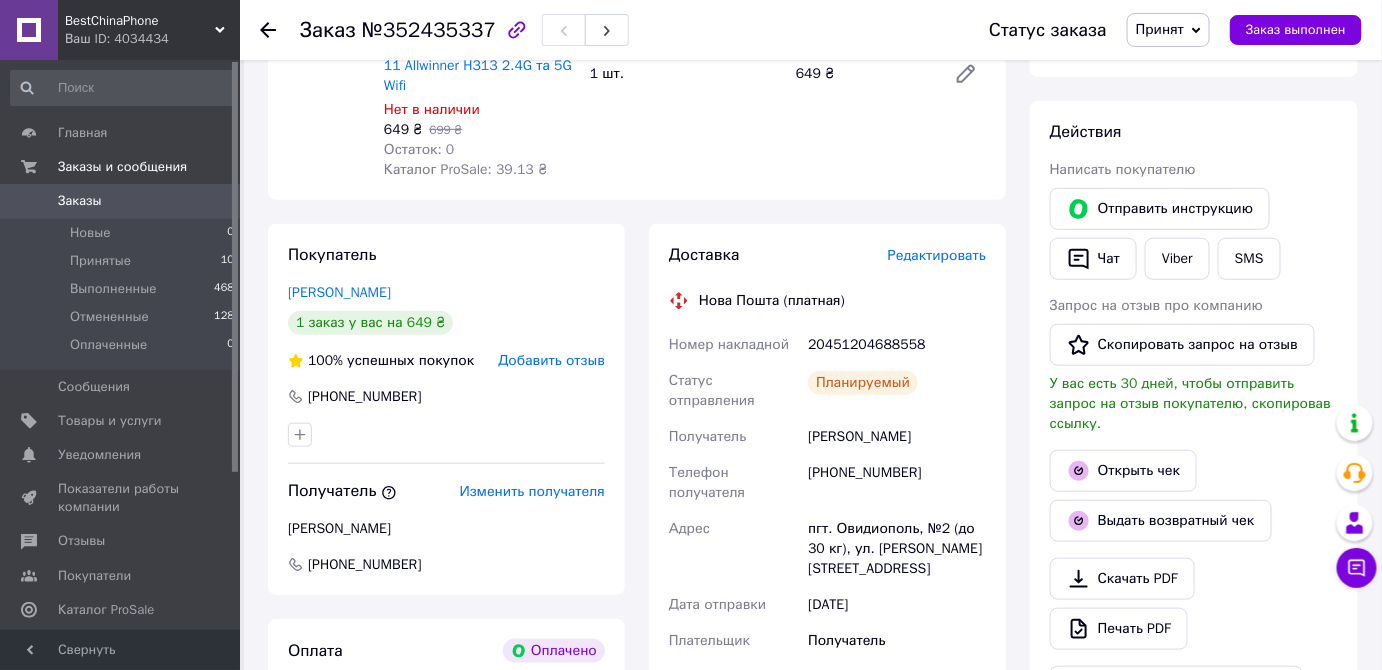 scroll, scrollTop: 363, scrollLeft: 0, axis: vertical 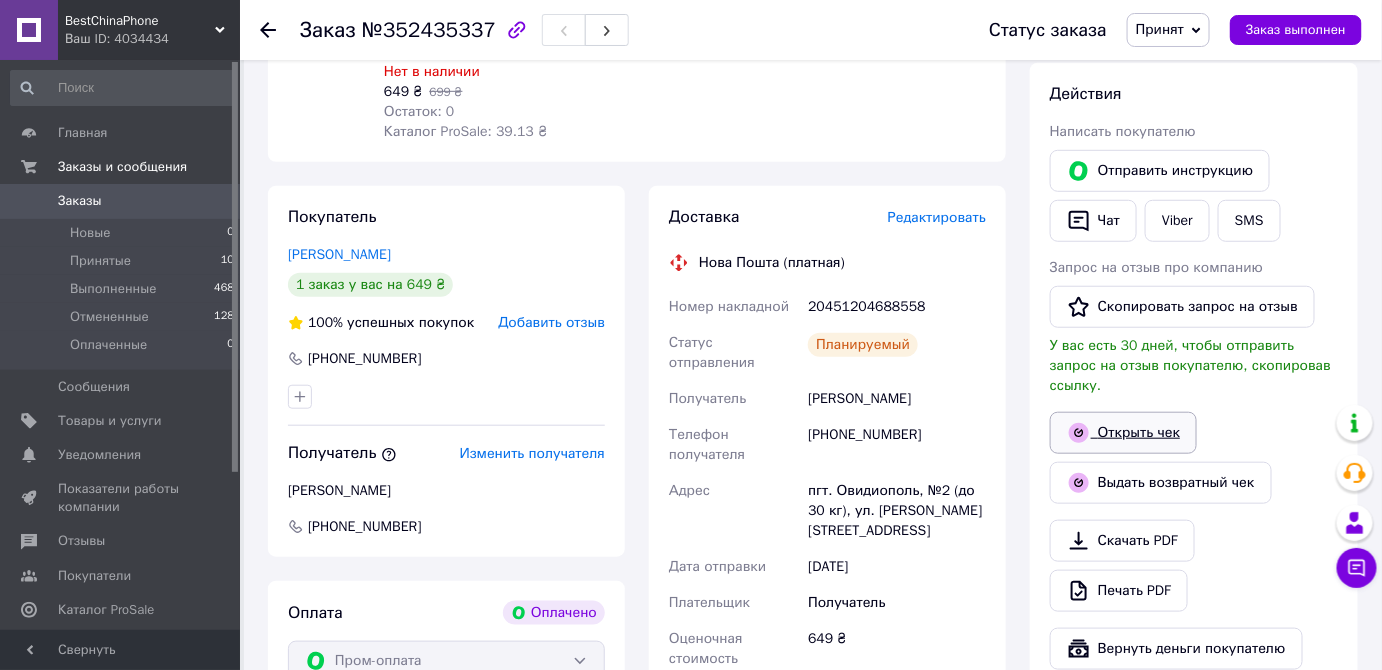 click on "Открыть чек" at bounding box center [1123, 433] 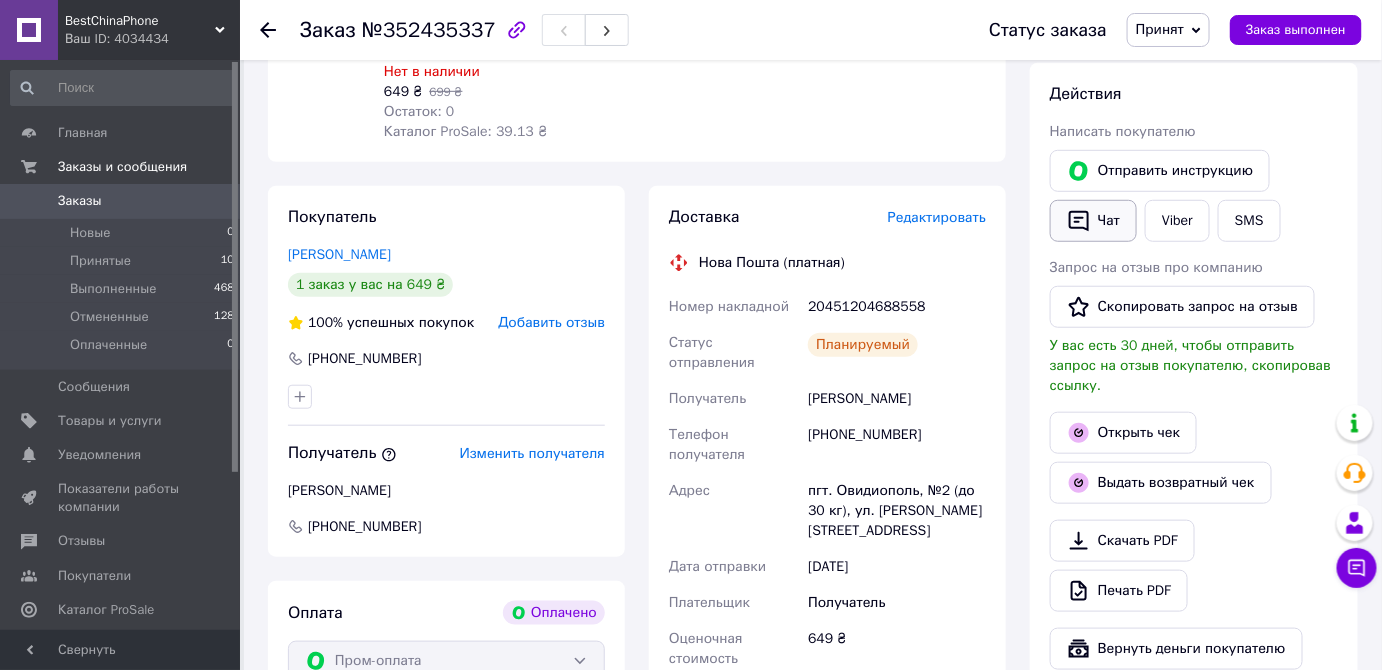 click on "Чат" at bounding box center (1093, 221) 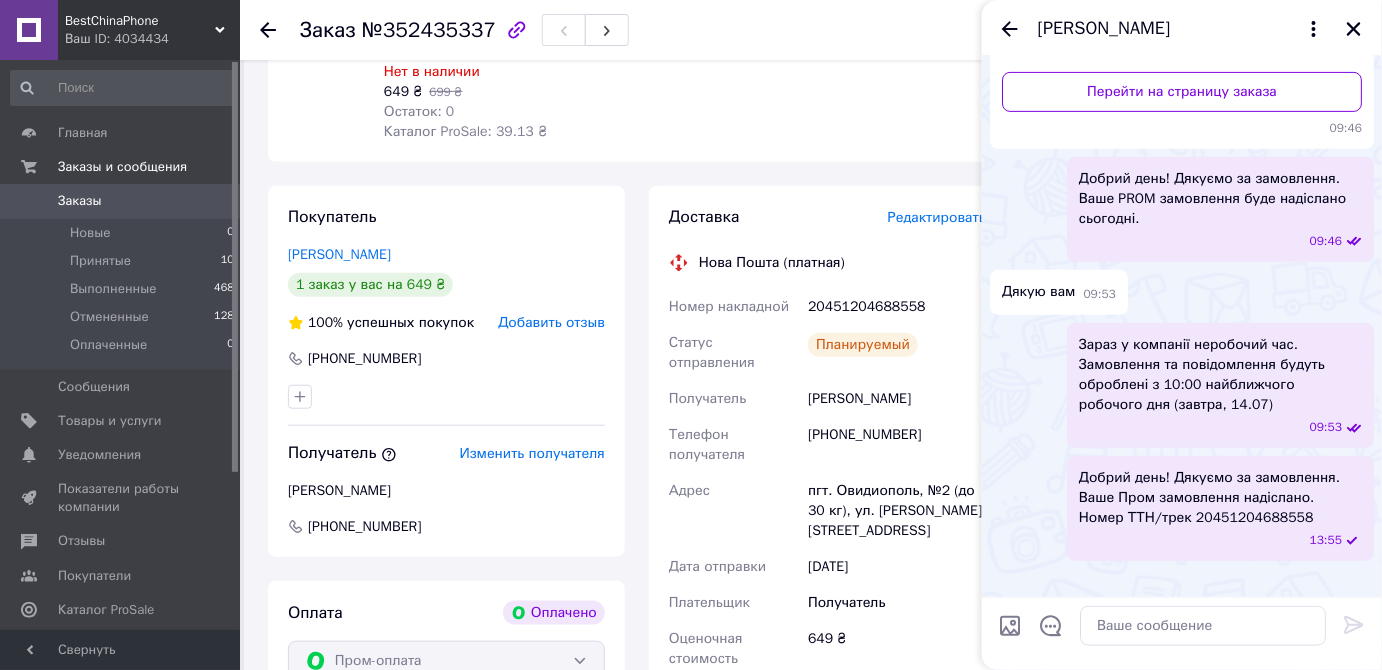 scroll, scrollTop: 533, scrollLeft: 0, axis: vertical 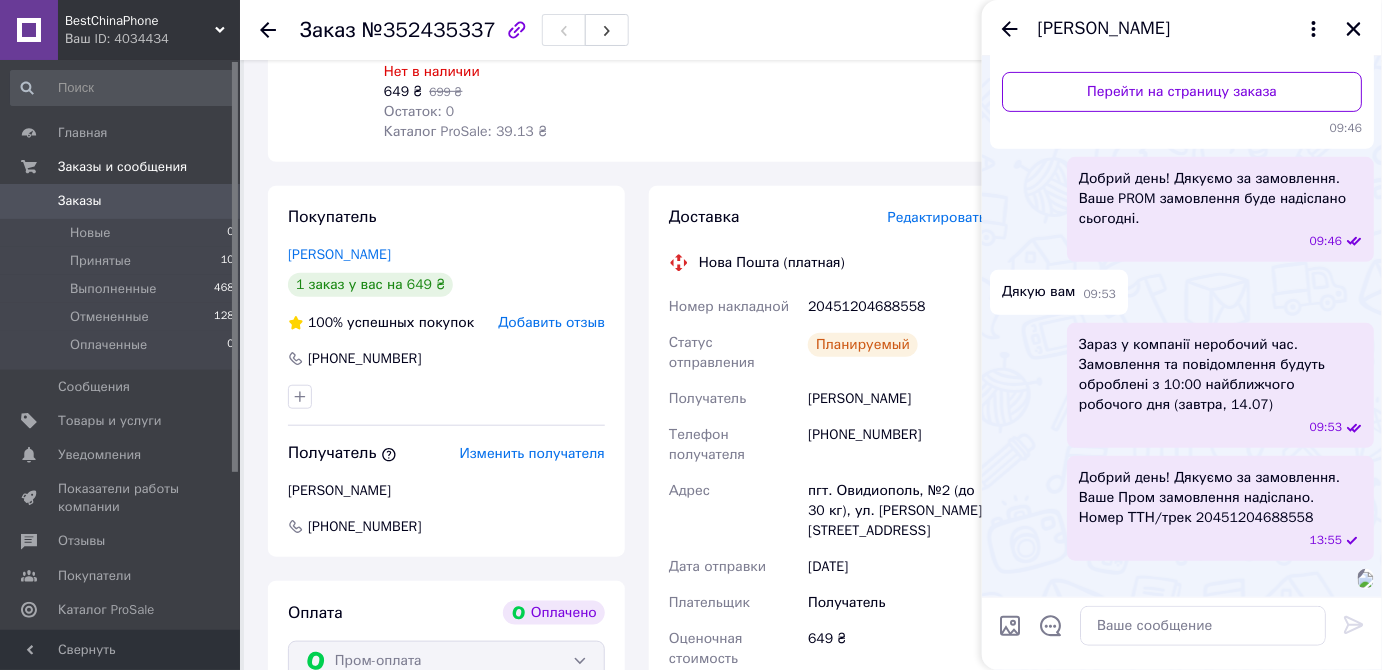 click at bounding box center [1010, 626] 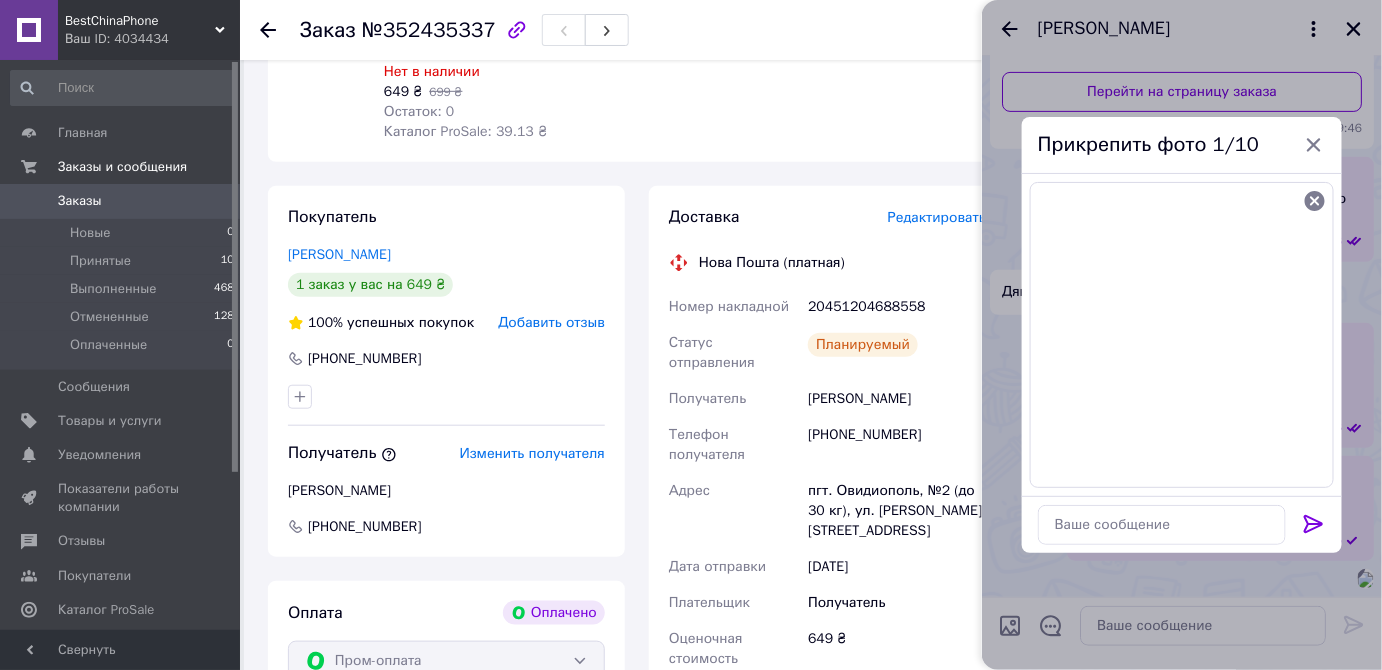 click 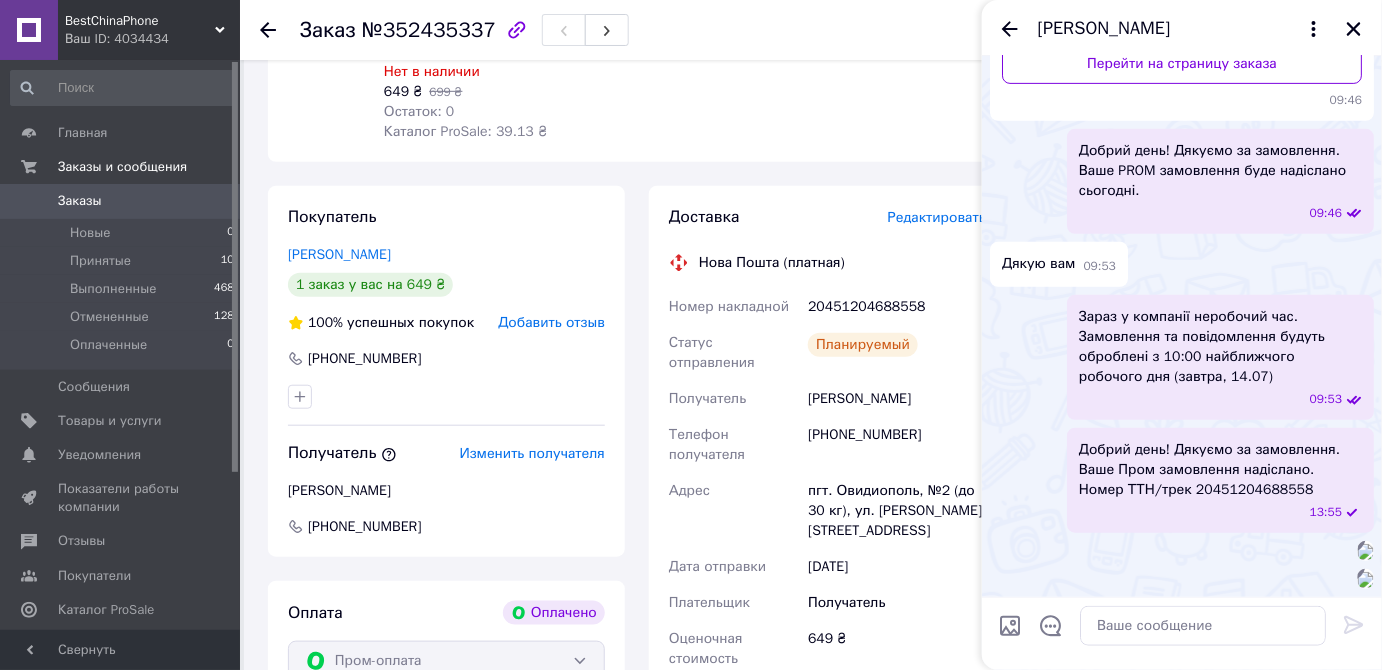 scroll, scrollTop: 841, scrollLeft: 0, axis: vertical 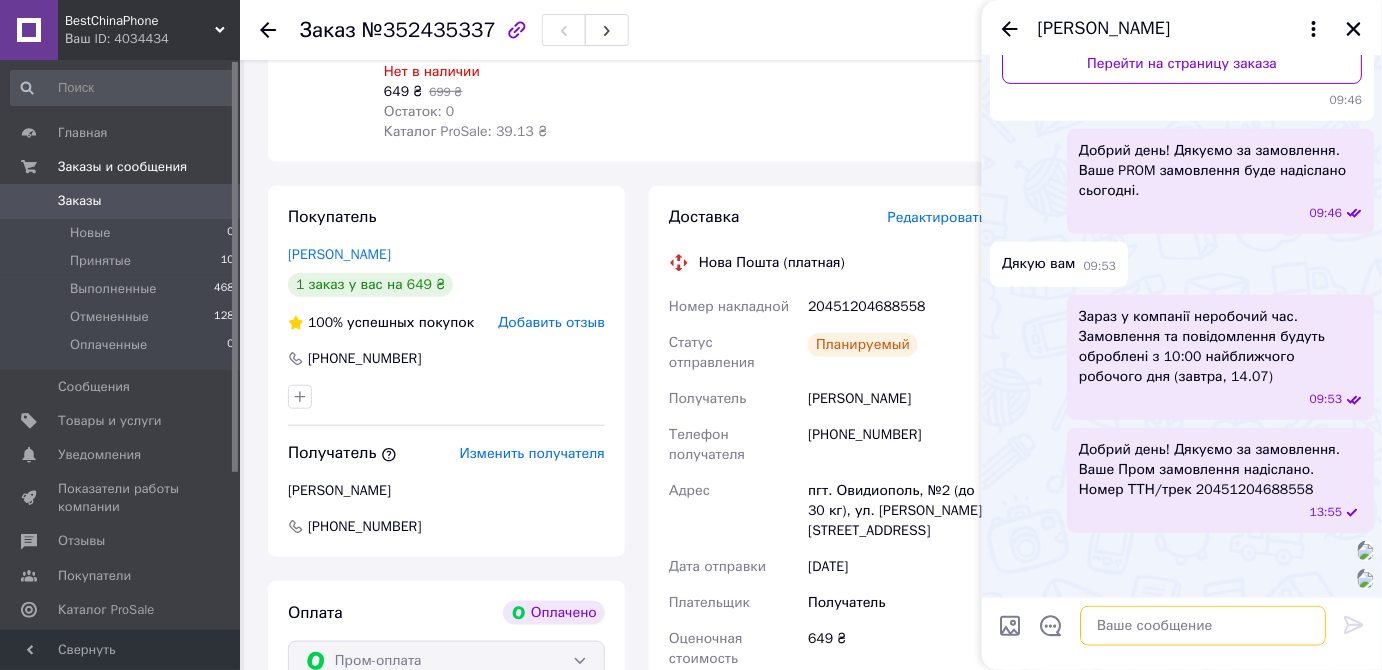 click at bounding box center (1203, 626) 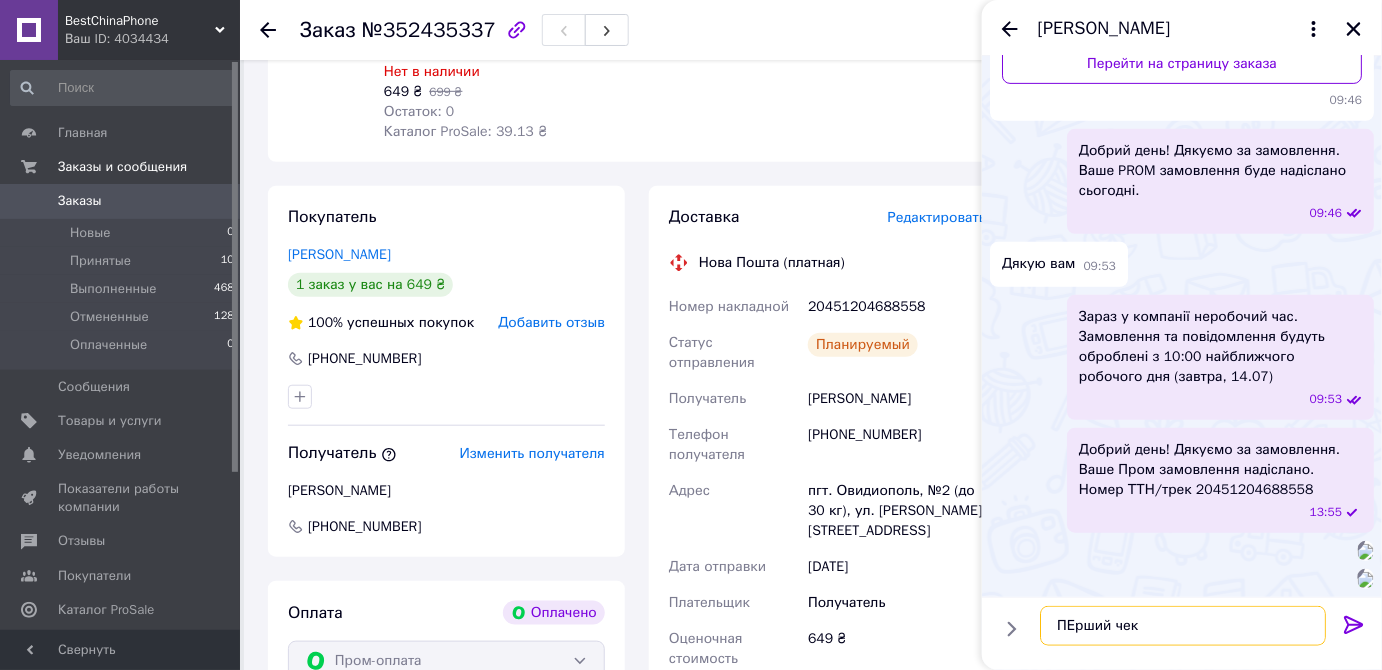click on "ПЕрший чек" at bounding box center [1183, 626] 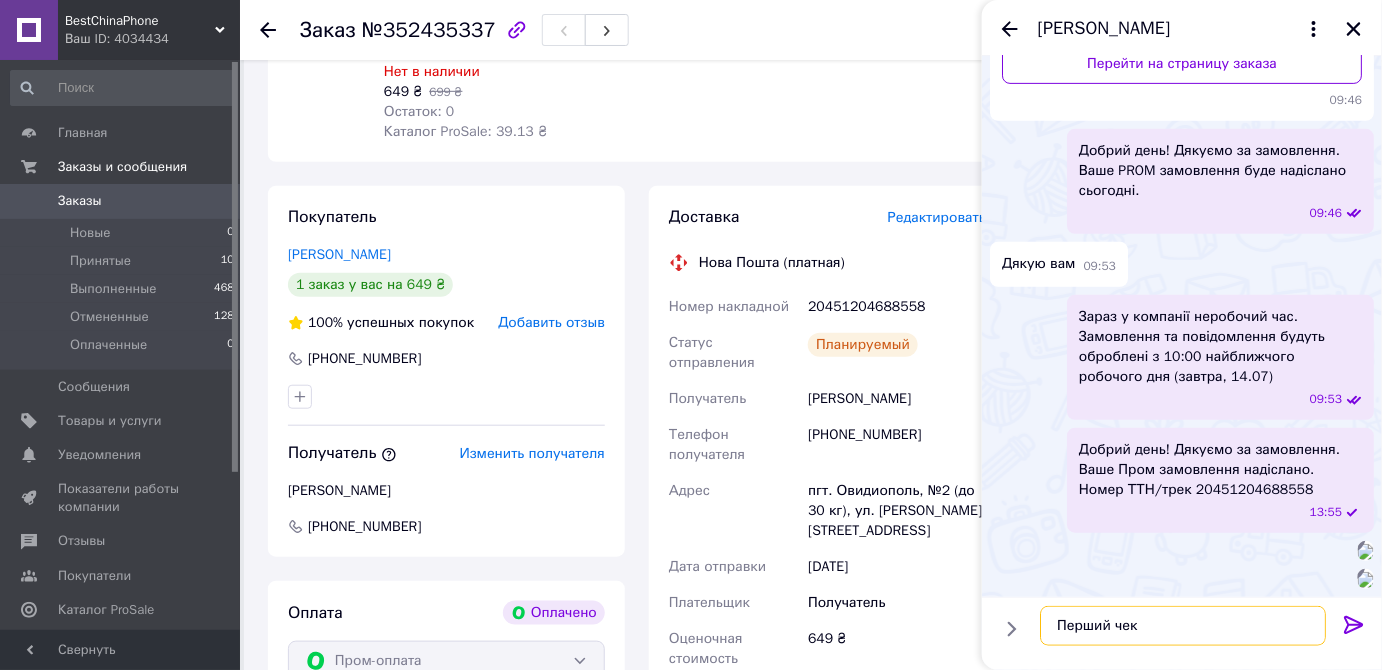 click on "Перший чек" at bounding box center [1183, 626] 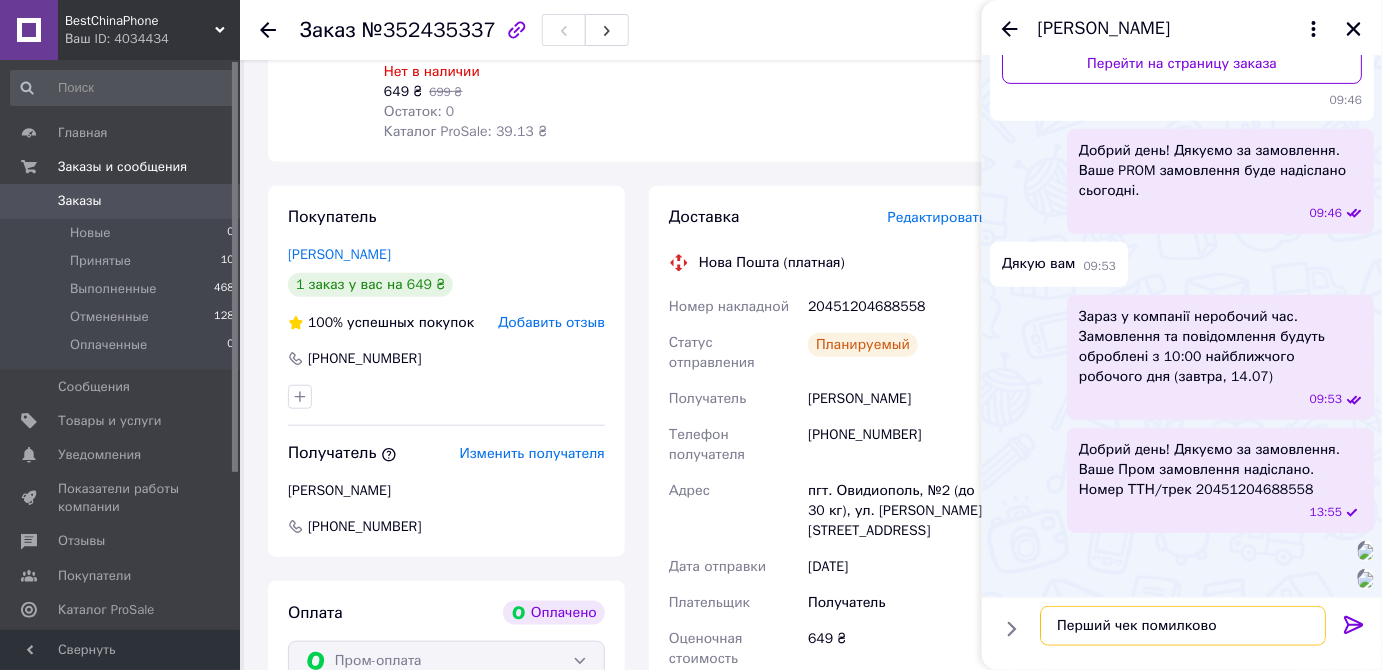 type on "Перший чек помилково" 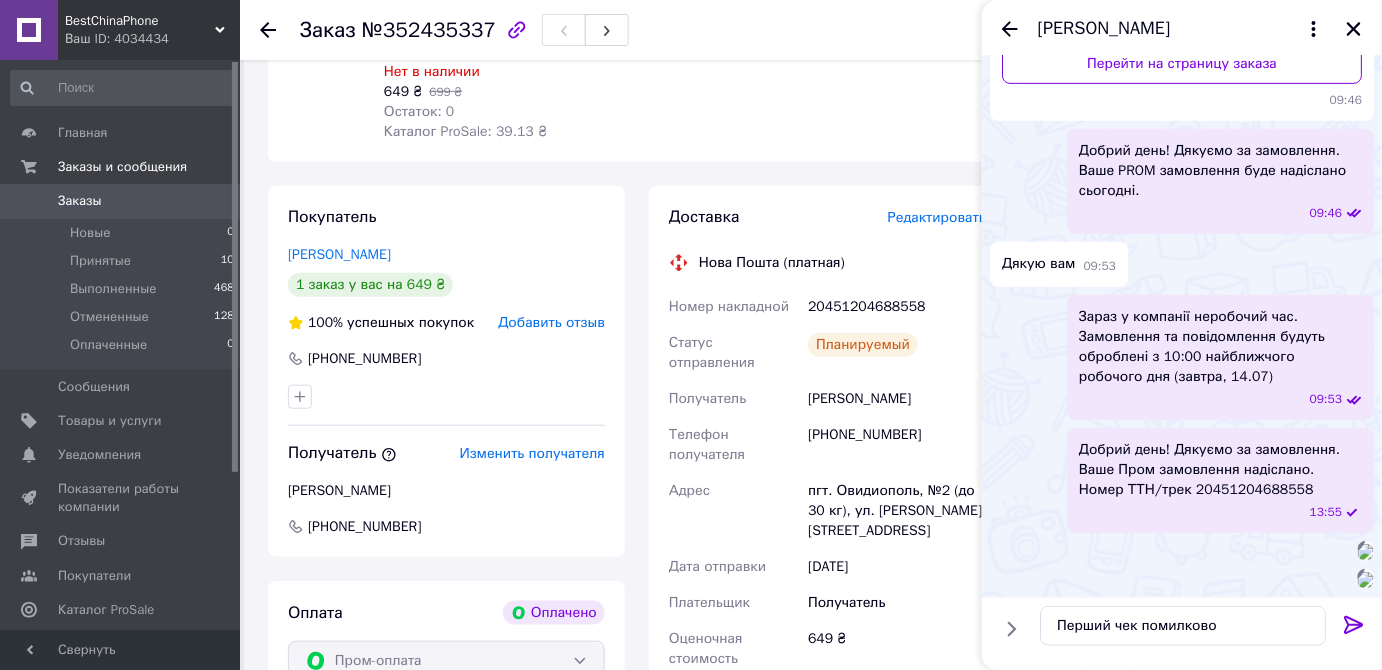 click 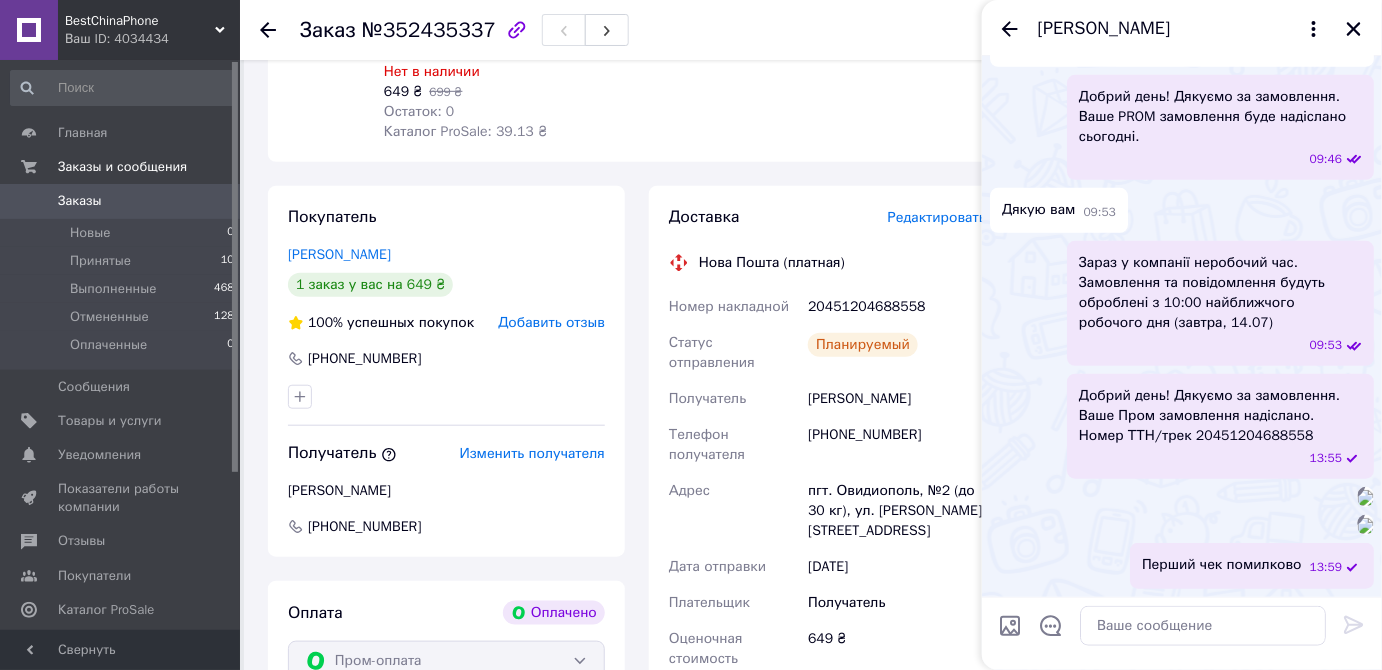 scroll, scrollTop: 712, scrollLeft: 0, axis: vertical 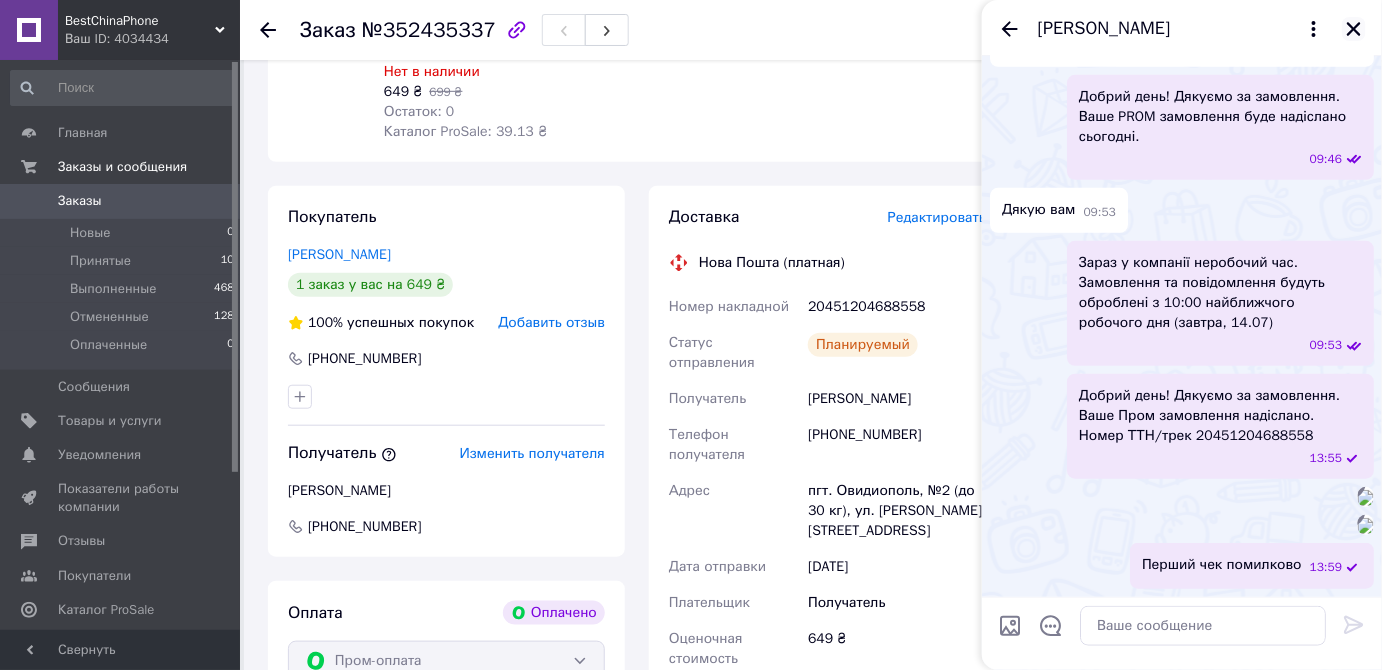 click 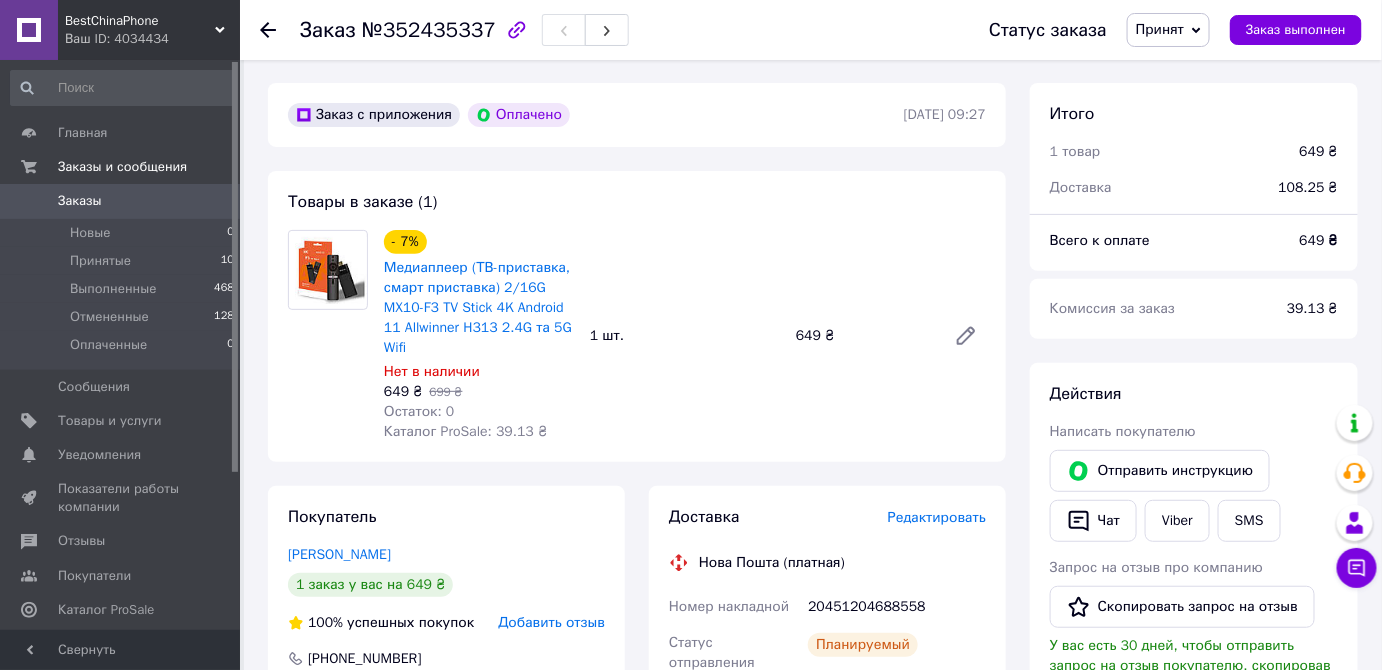 scroll, scrollTop: 90, scrollLeft: 0, axis: vertical 